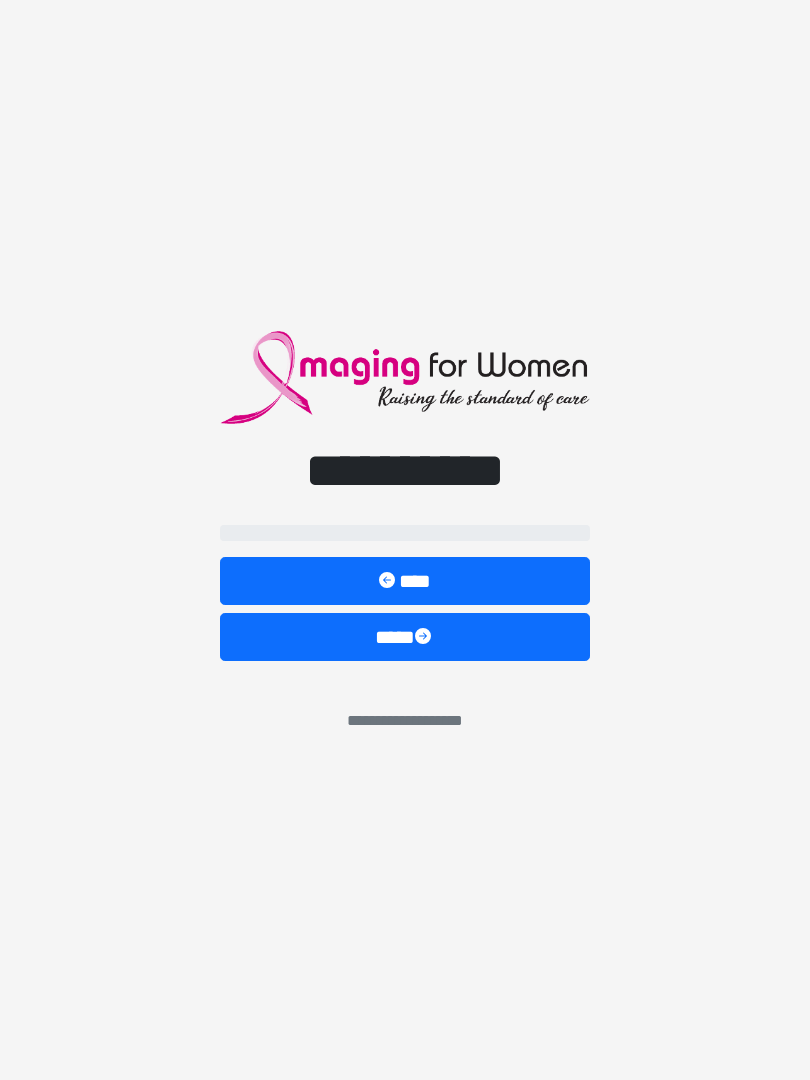 scroll, scrollTop: 0, scrollLeft: 0, axis: both 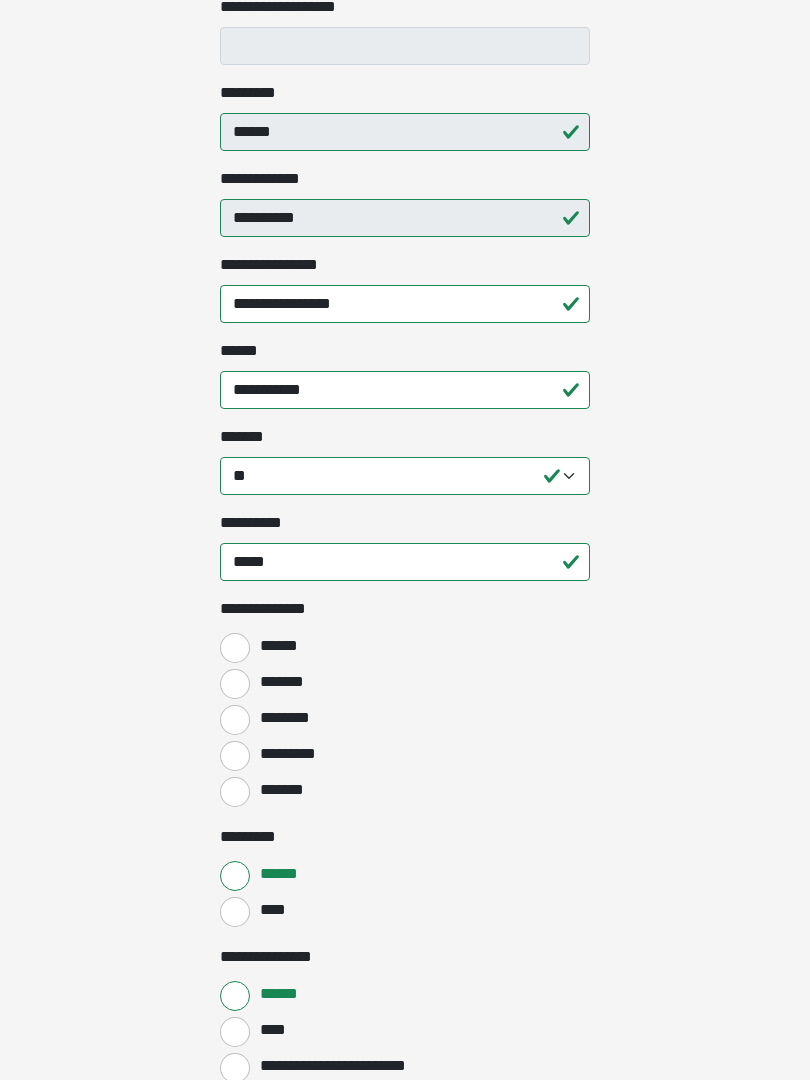 click on "*******" at bounding box center [235, 684] 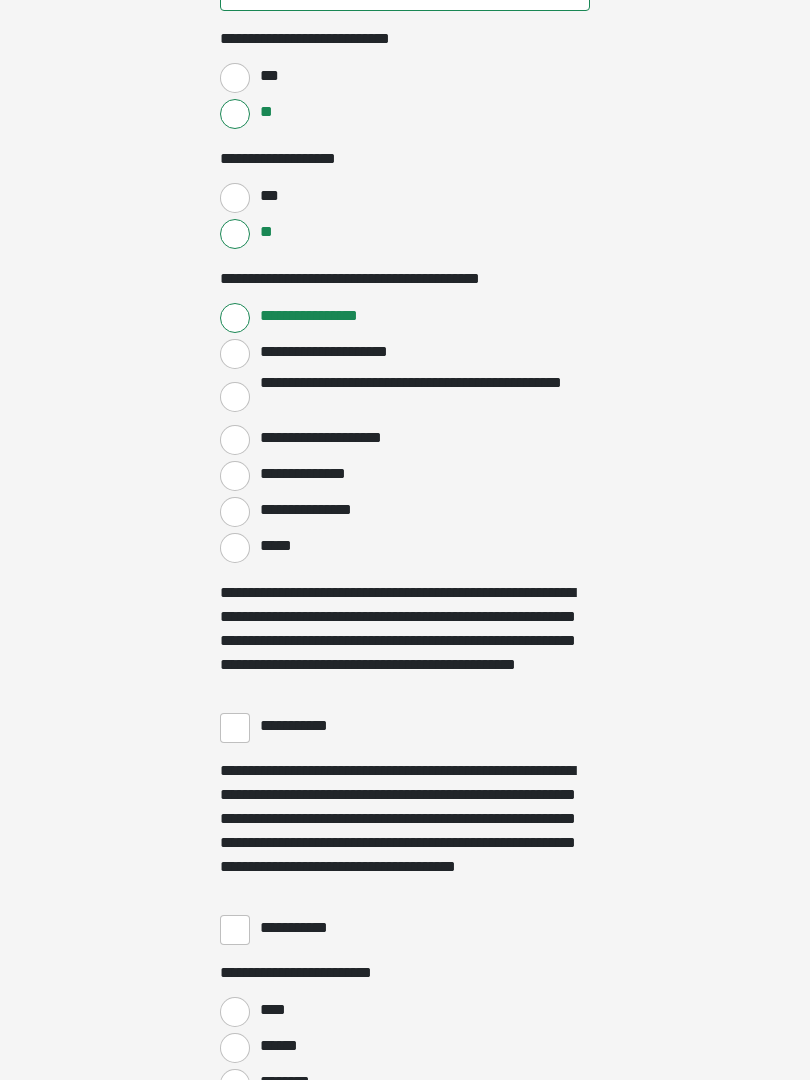 scroll, scrollTop: 3137, scrollLeft: 0, axis: vertical 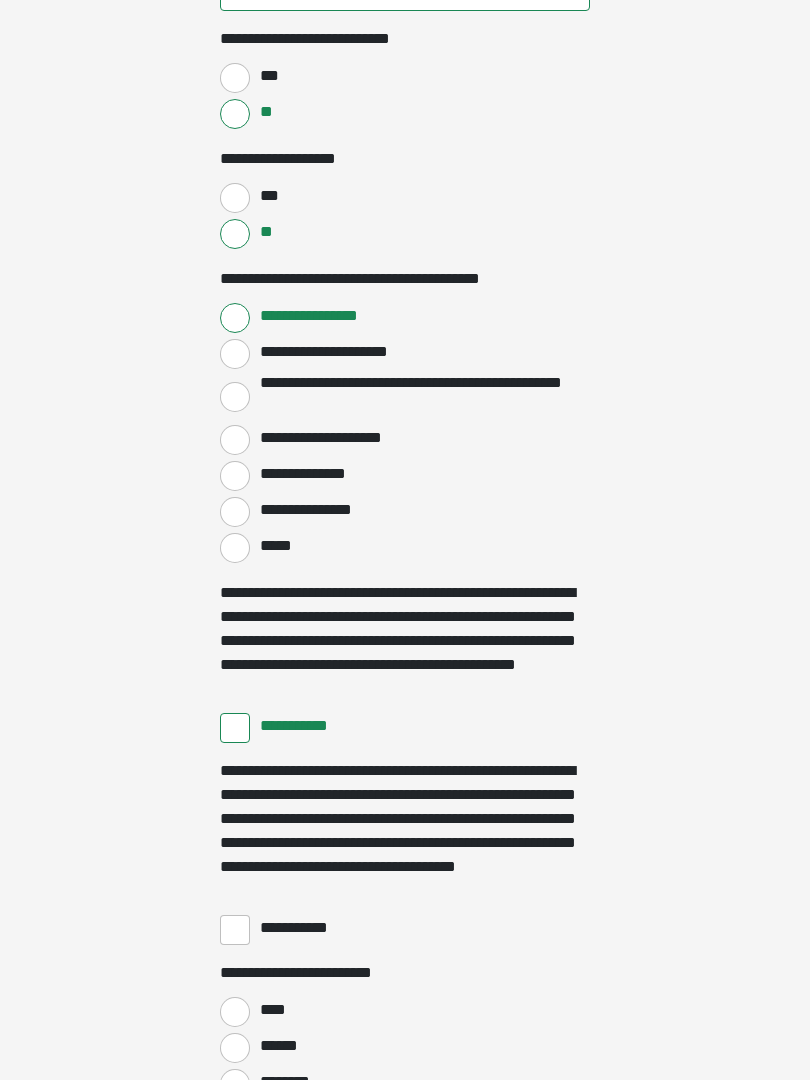 click on "**********" at bounding box center (235, 930) 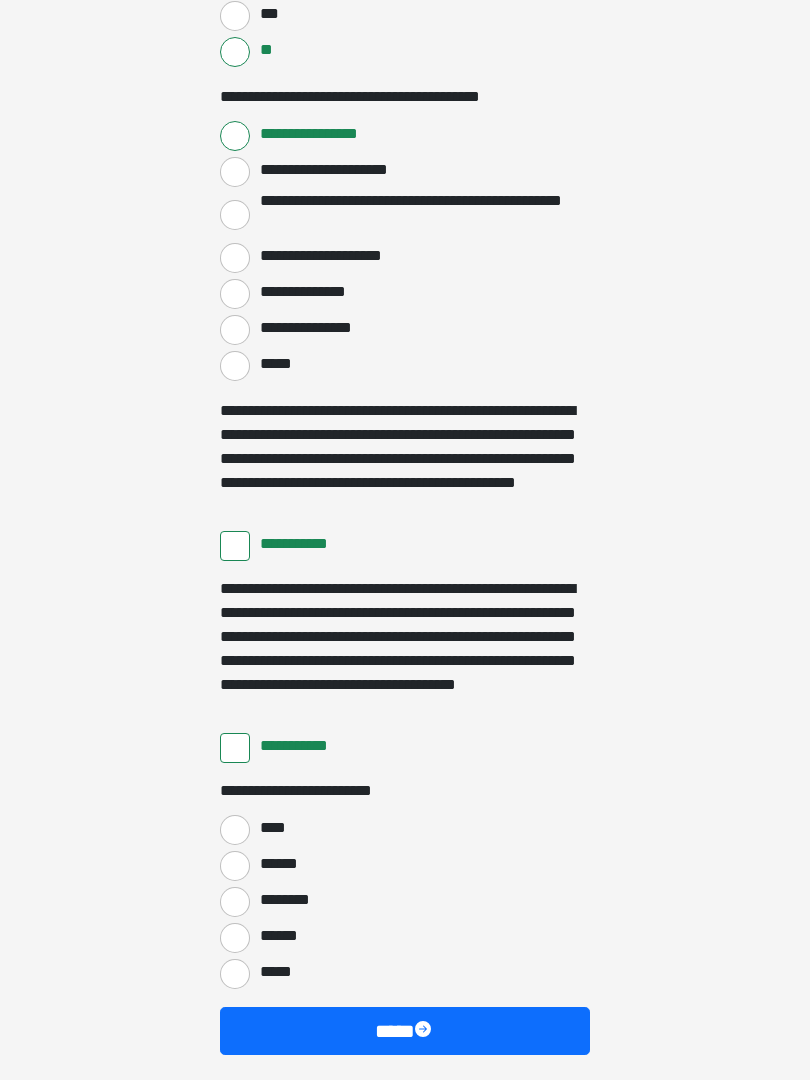 scroll, scrollTop: 3397, scrollLeft: 0, axis: vertical 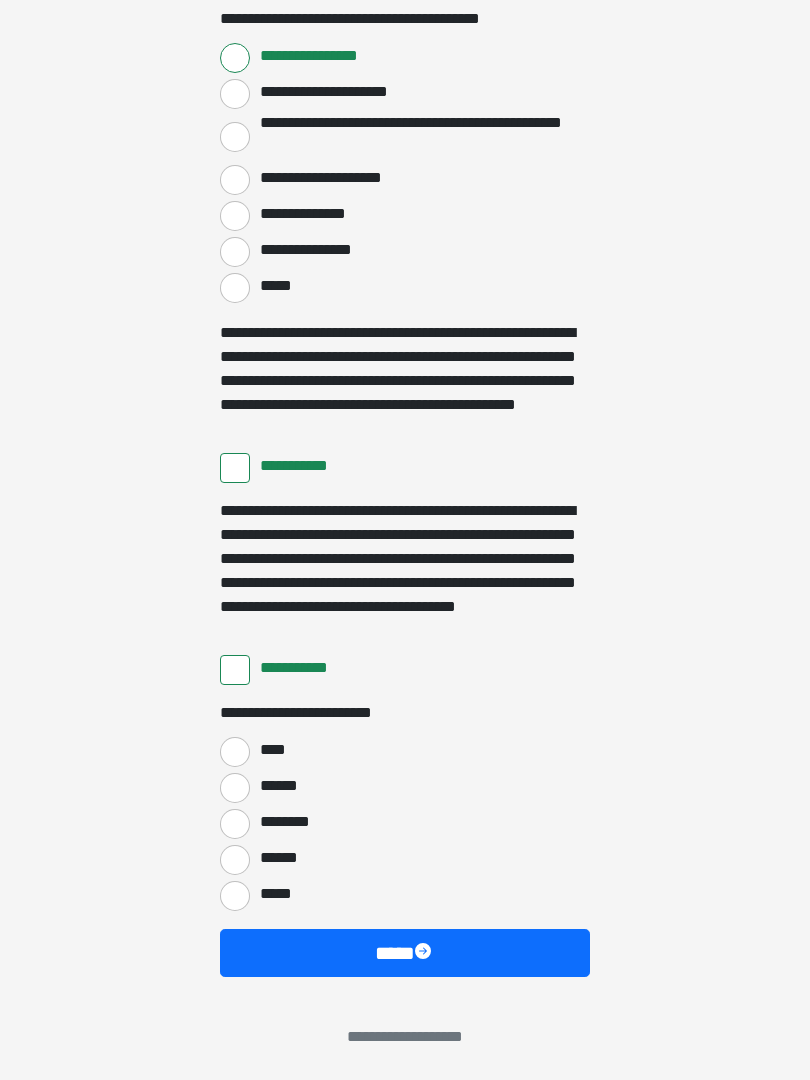 click on "****" at bounding box center [269, 750] 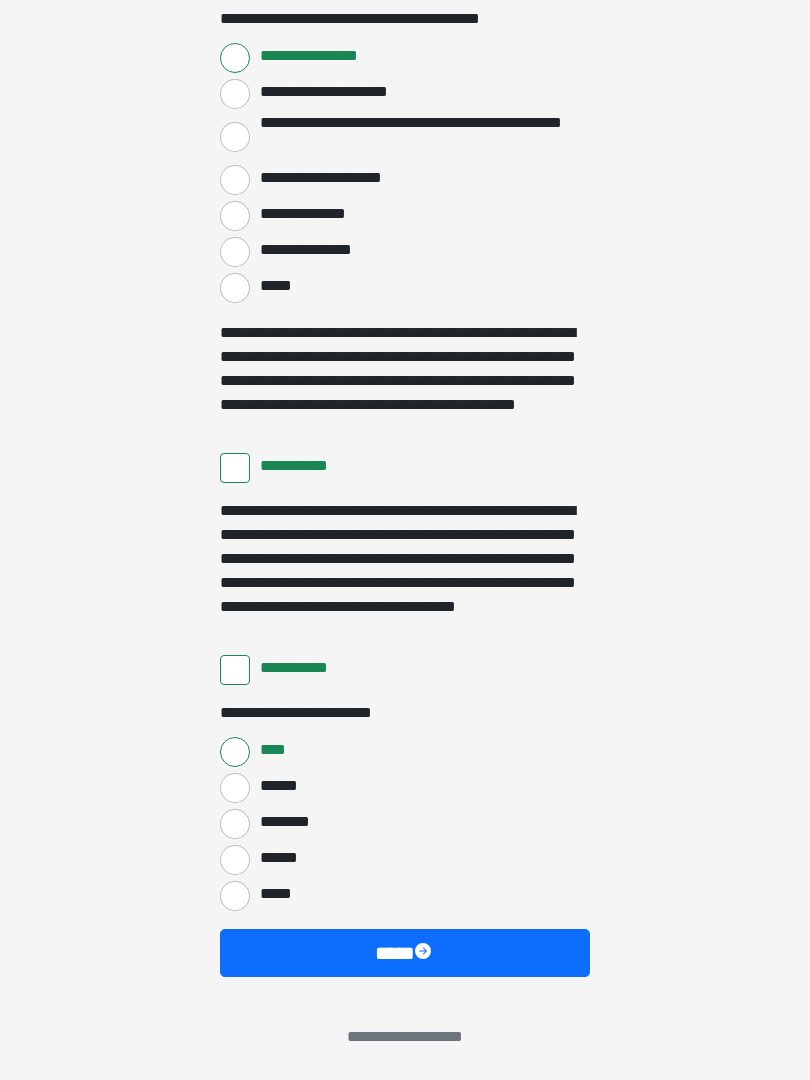click on "****" at bounding box center (405, 953) 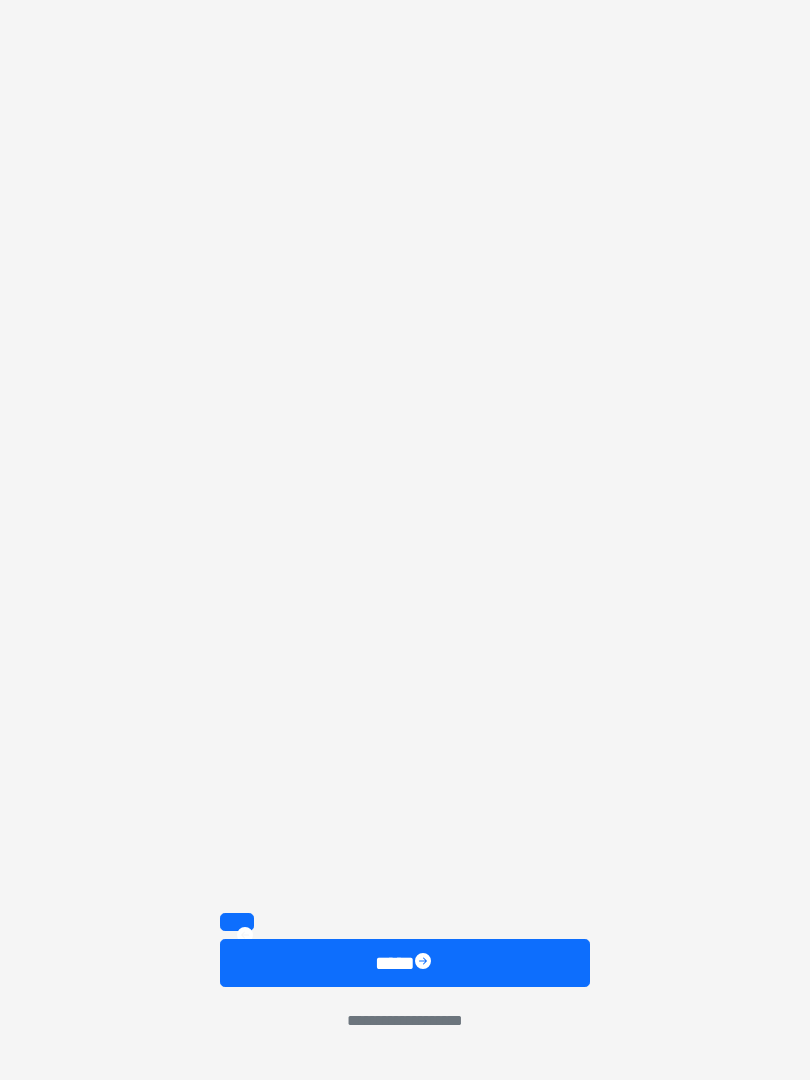 scroll, scrollTop: 2419, scrollLeft: 0, axis: vertical 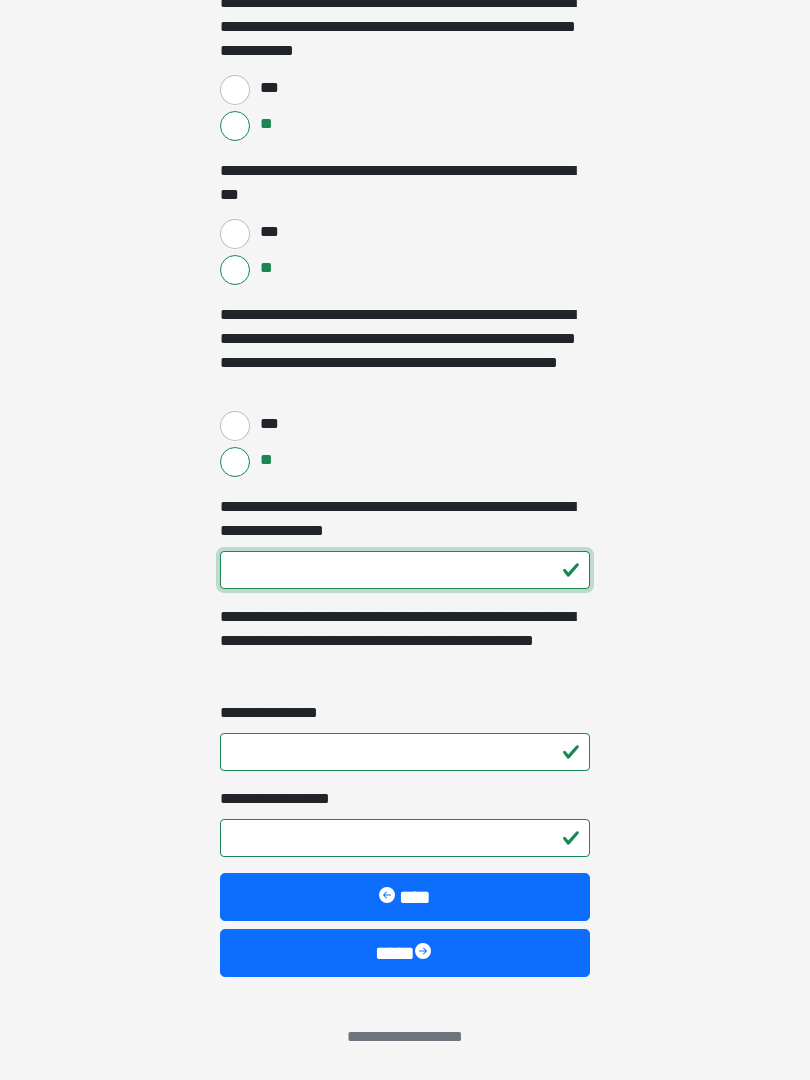 click on "**********" at bounding box center [405, 570] 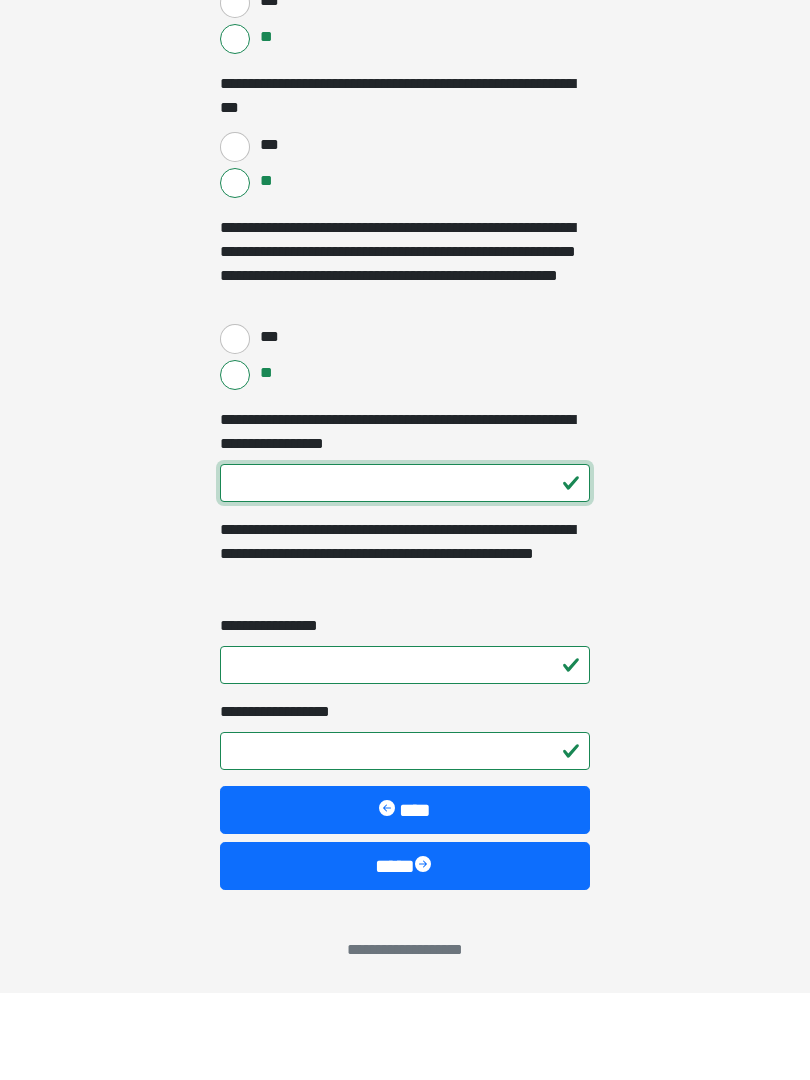 type on "***" 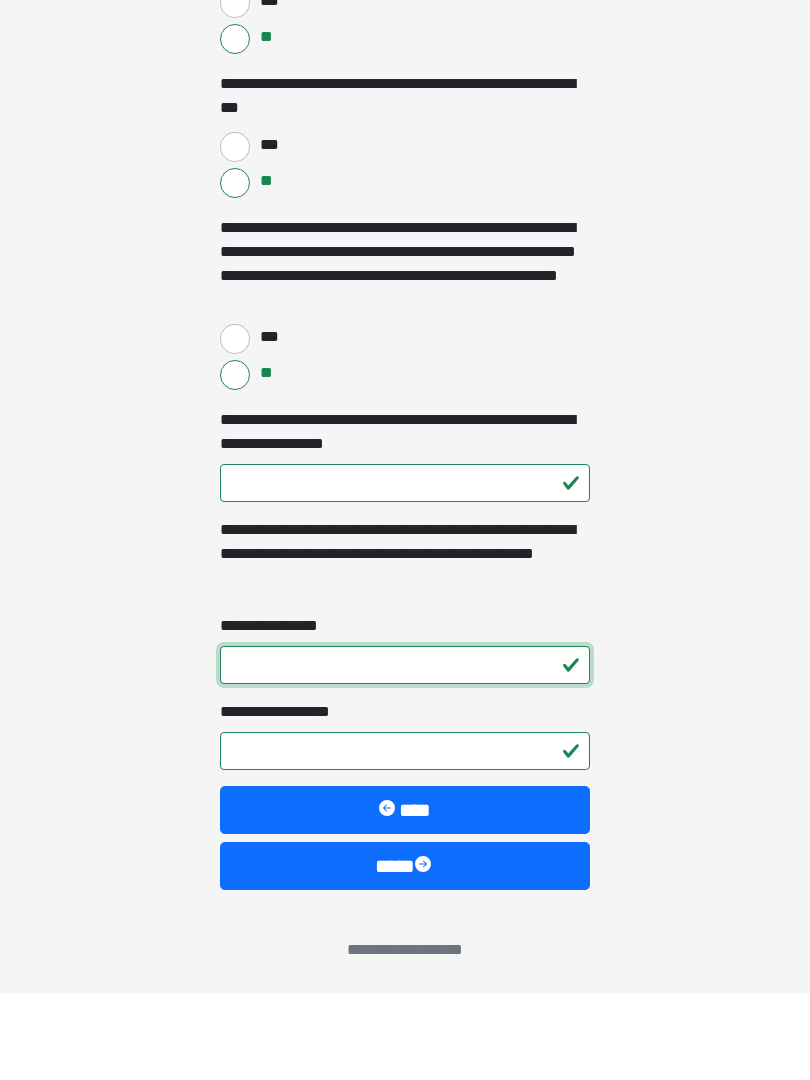 click on "**********" at bounding box center [405, 752] 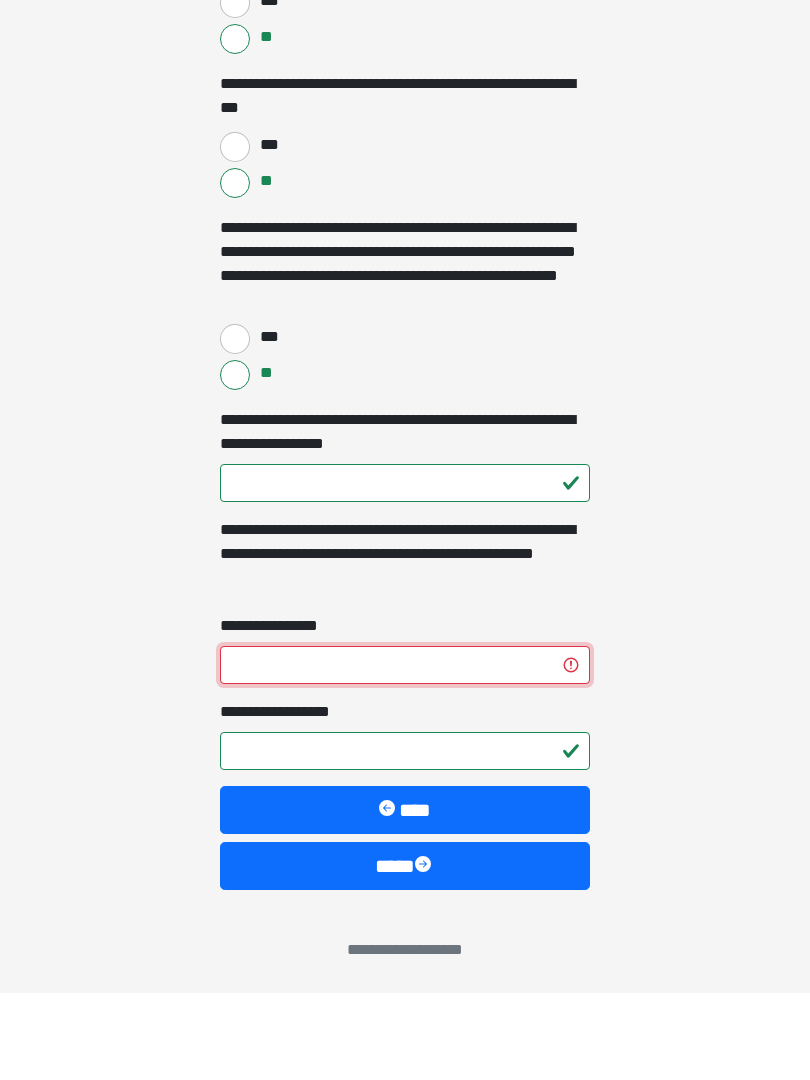 type on "*" 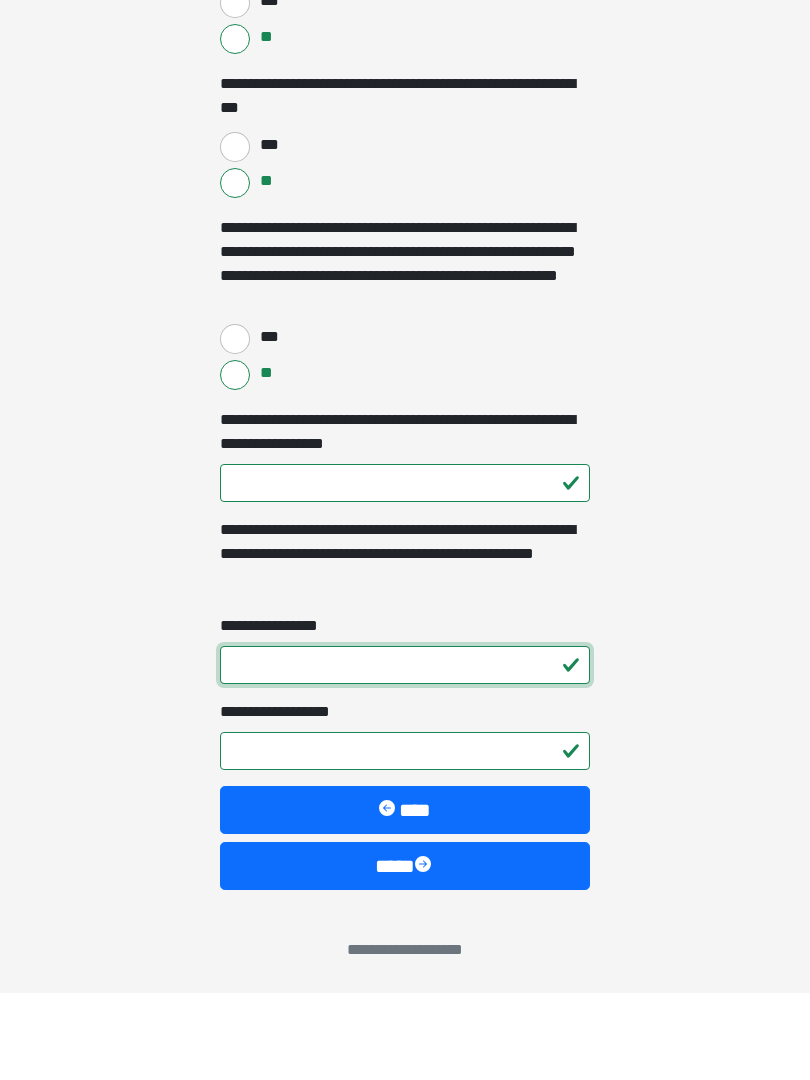 type on "*" 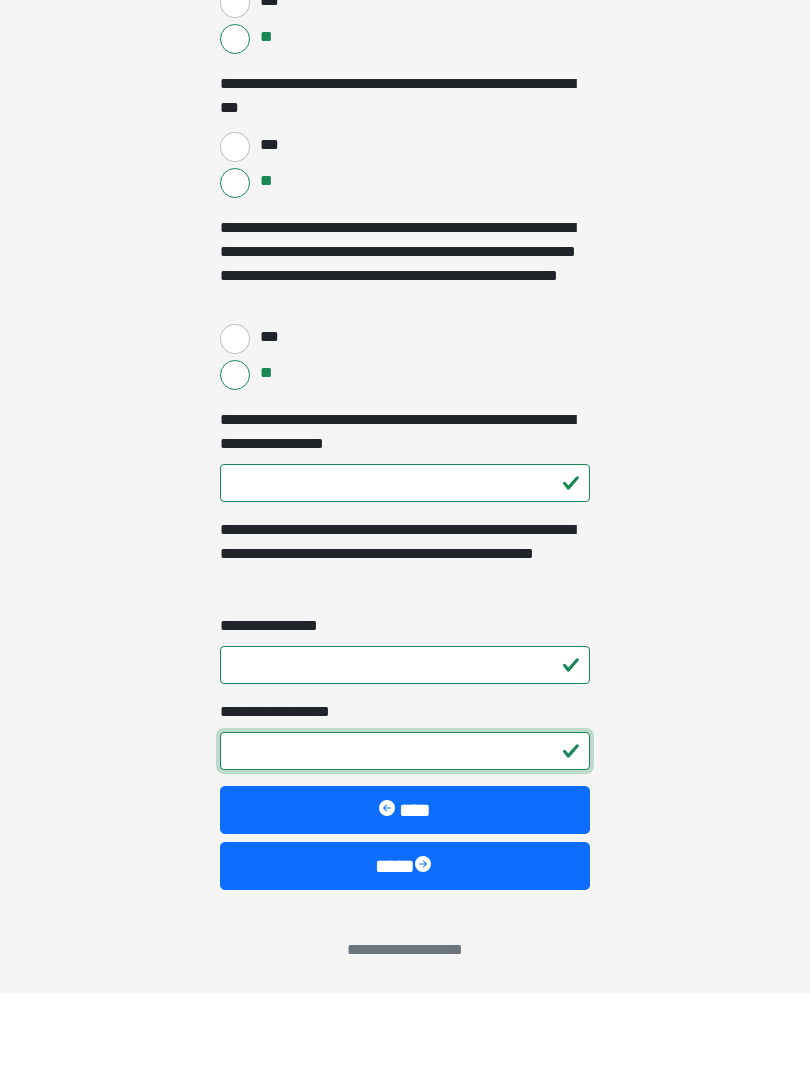 click on "**********" at bounding box center (405, 838) 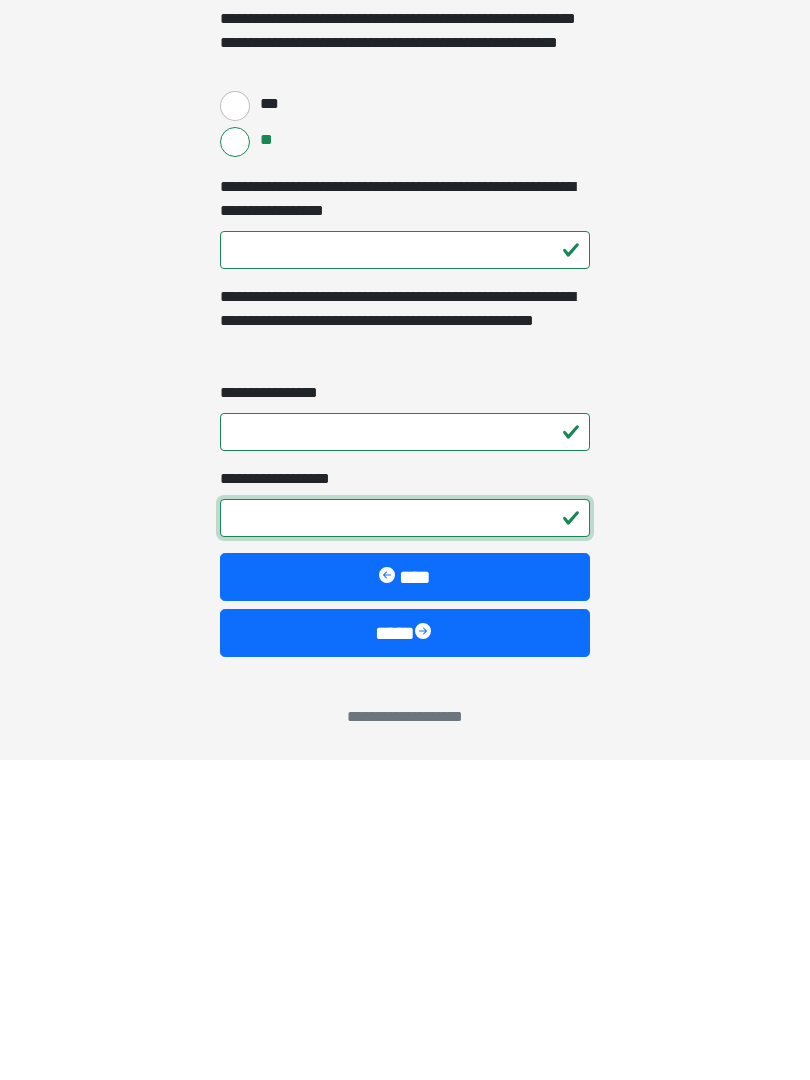type on "**" 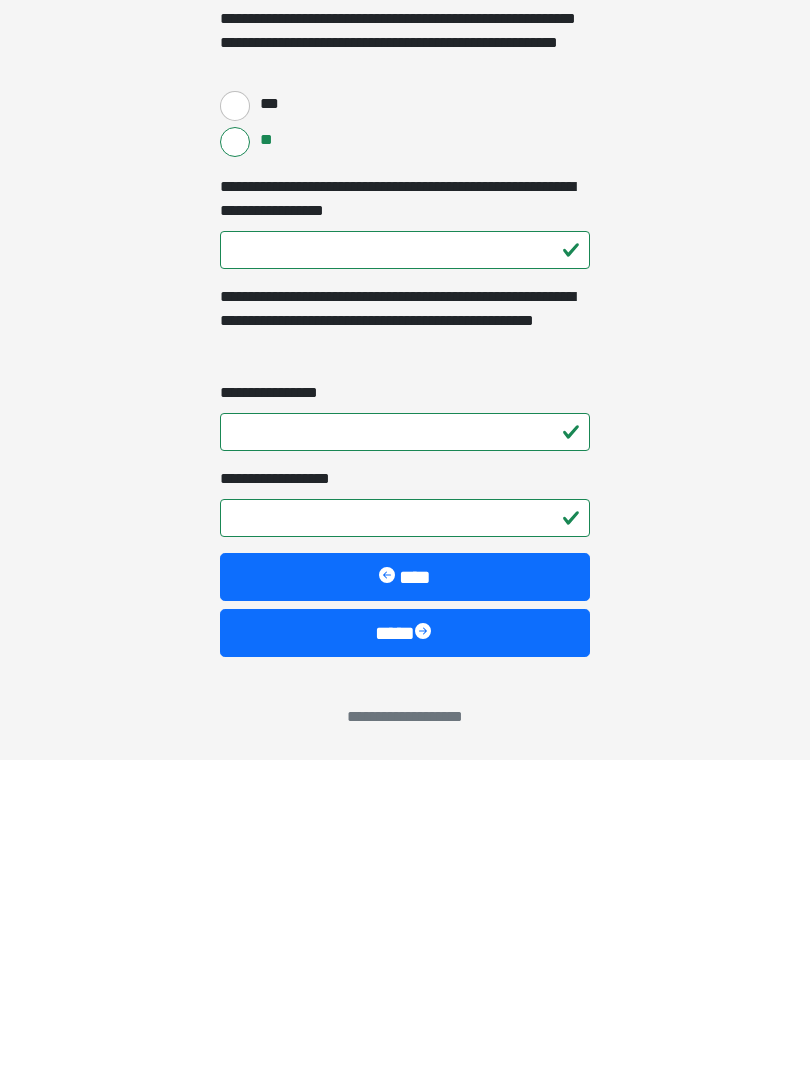 click on "****" at bounding box center (405, 953) 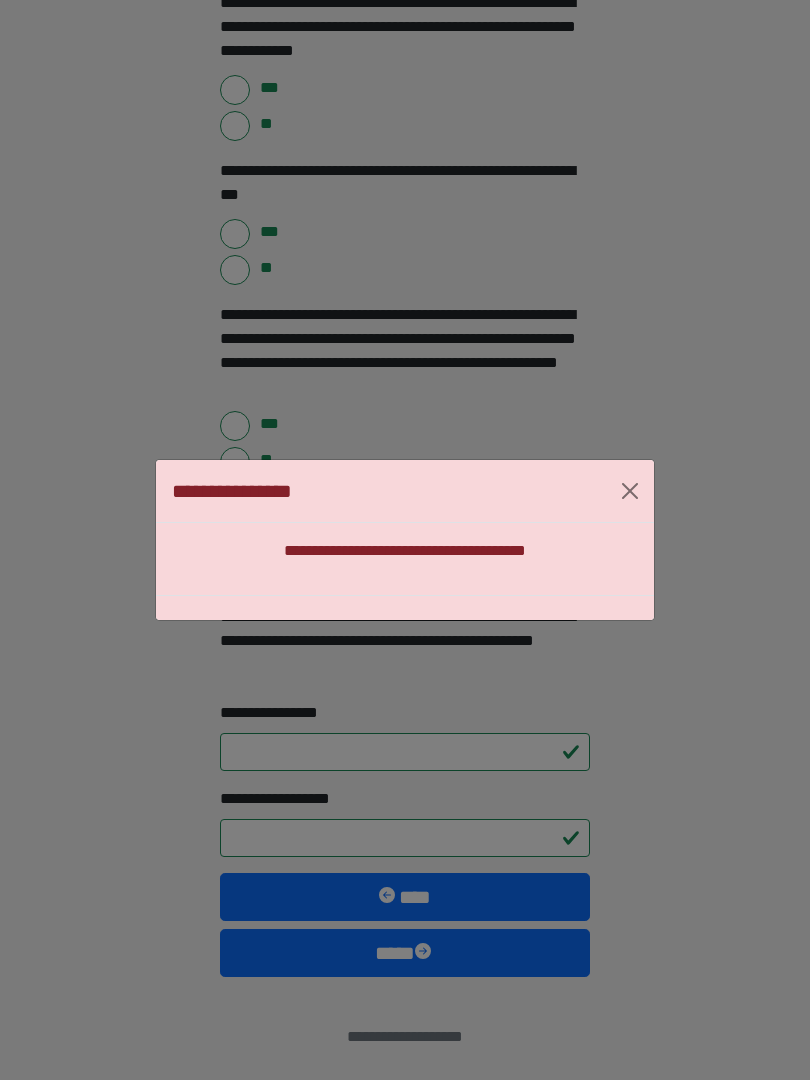click at bounding box center [630, 491] 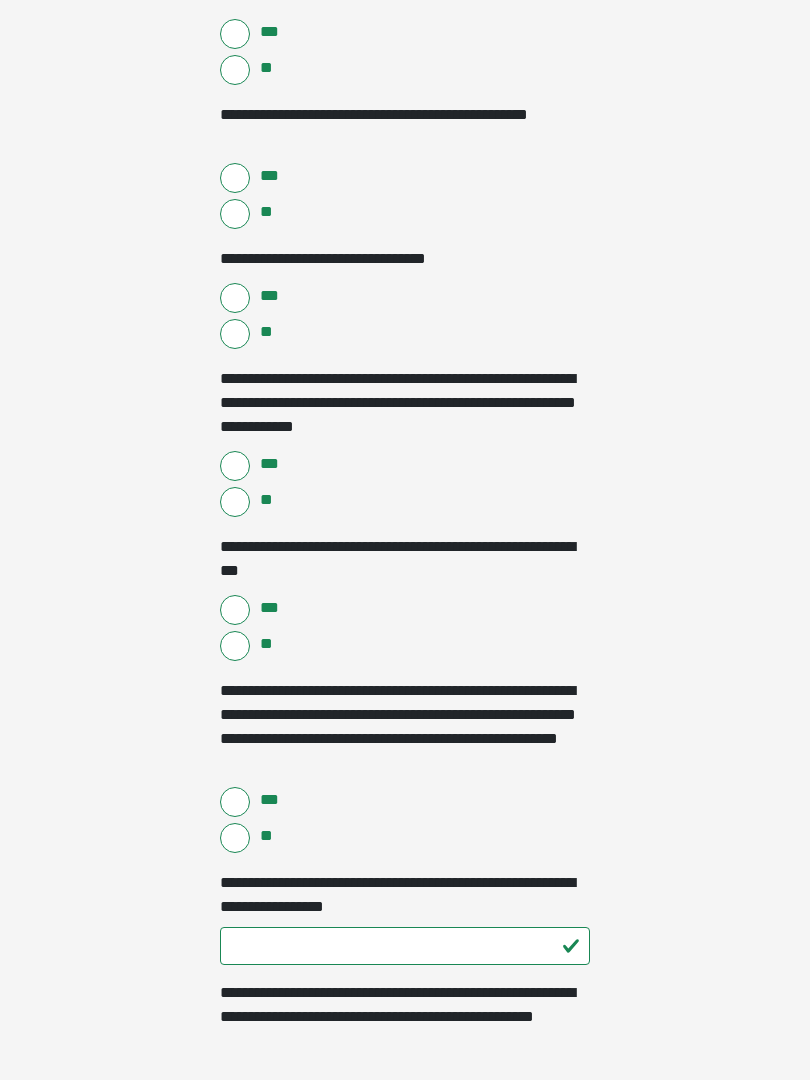 click on "**" at bounding box center (235, 335) 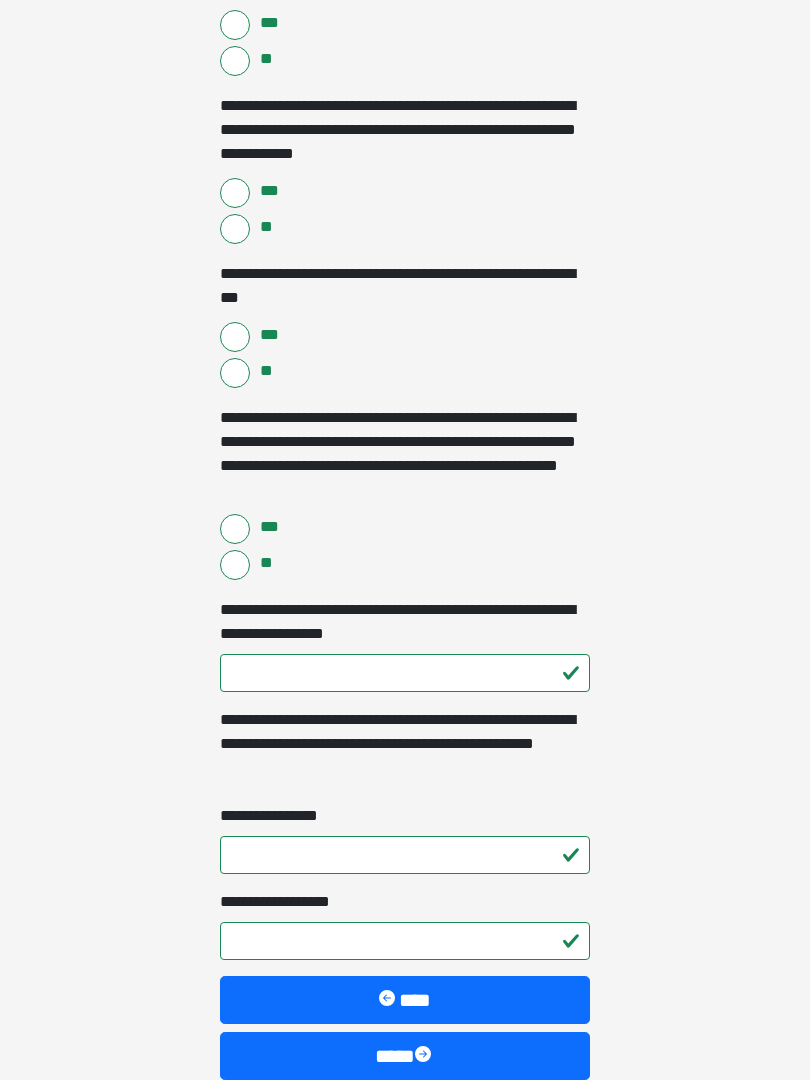 scroll, scrollTop: 2419, scrollLeft: 0, axis: vertical 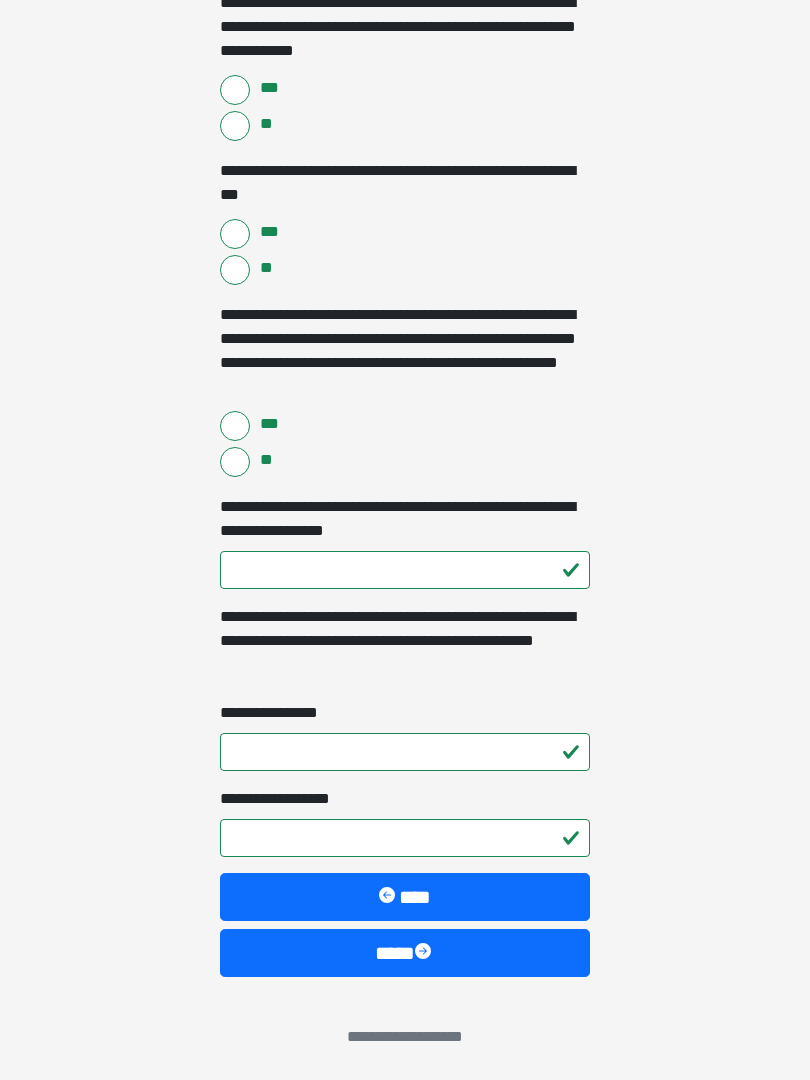 click on "****" at bounding box center (405, 953) 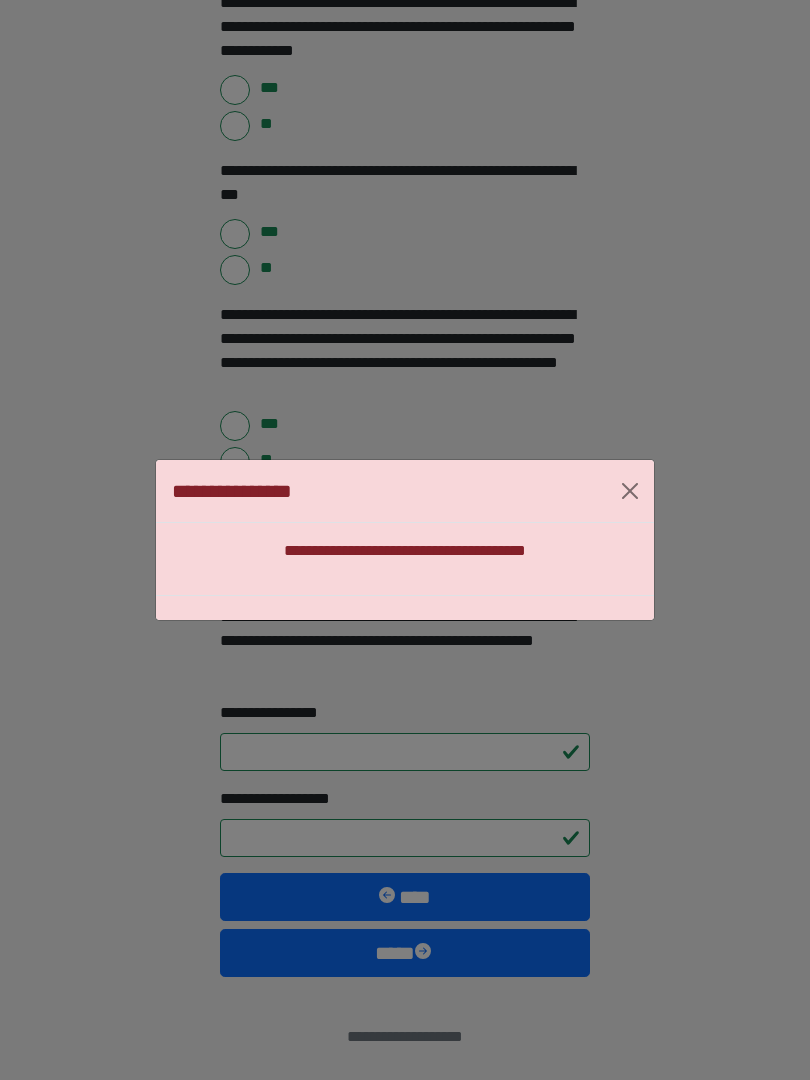 click at bounding box center [630, 491] 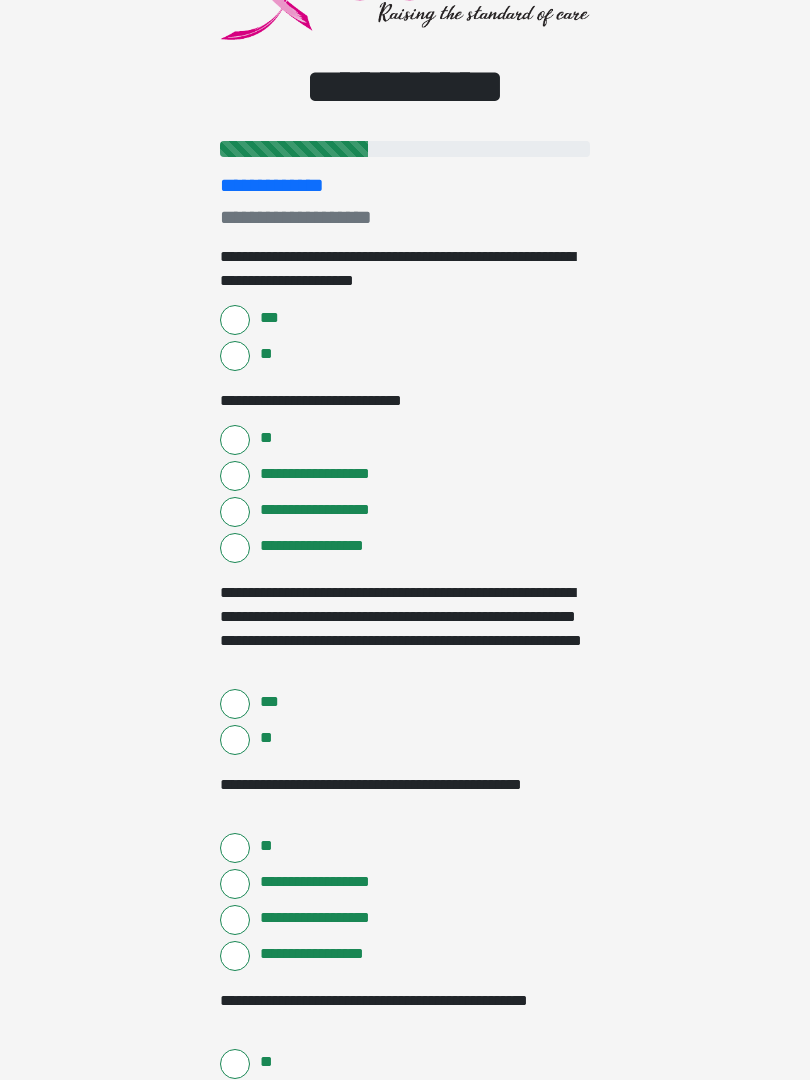 scroll, scrollTop: 109, scrollLeft: 0, axis: vertical 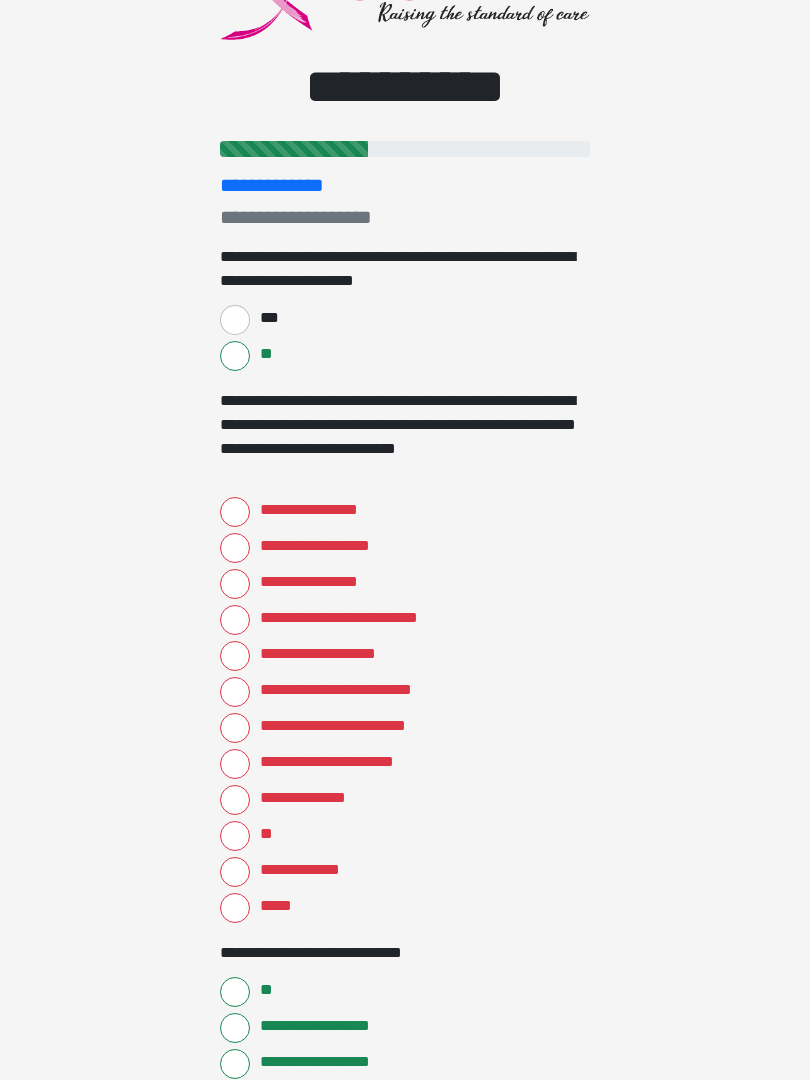 click on "***" at bounding box center (268, 318) 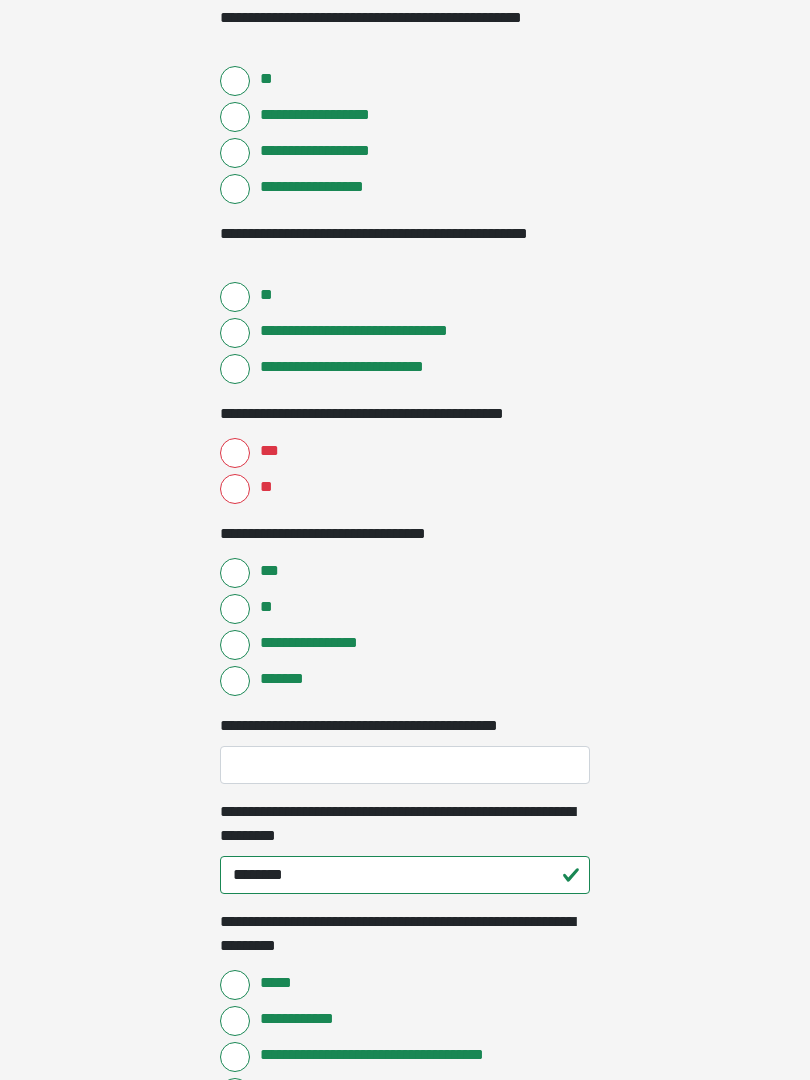 scroll, scrollTop: 876, scrollLeft: 0, axis: vertical 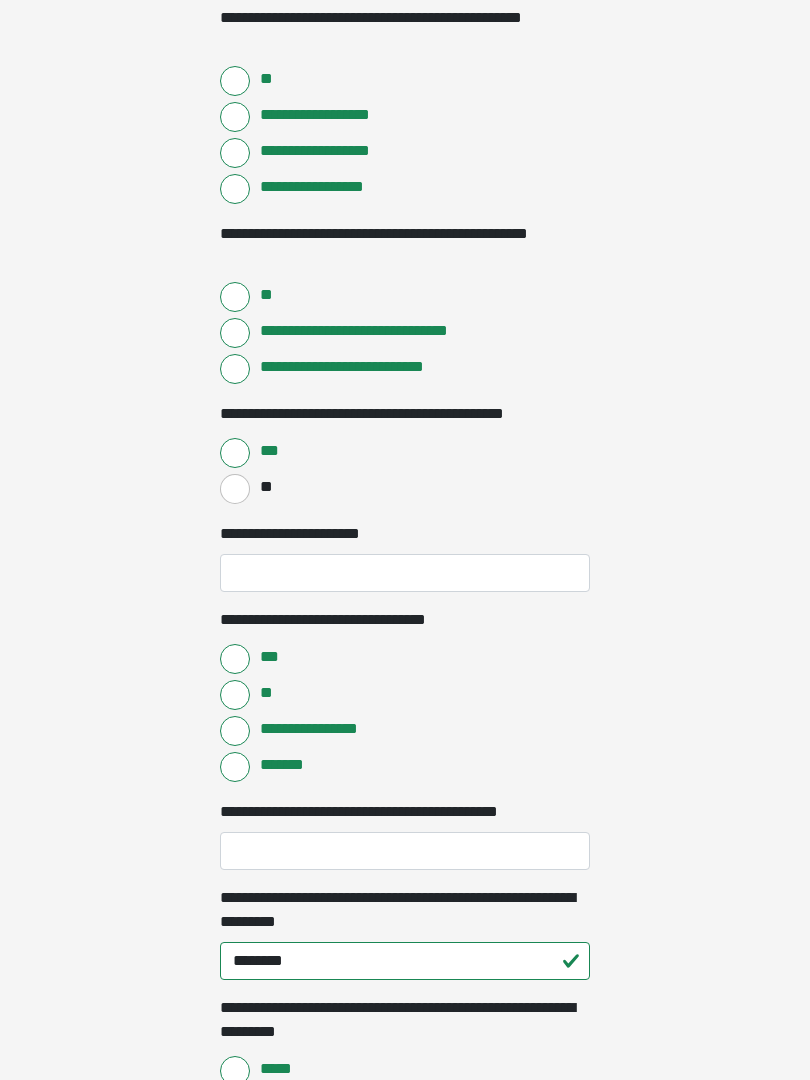click on "**********" at bounding box center [405, 573] 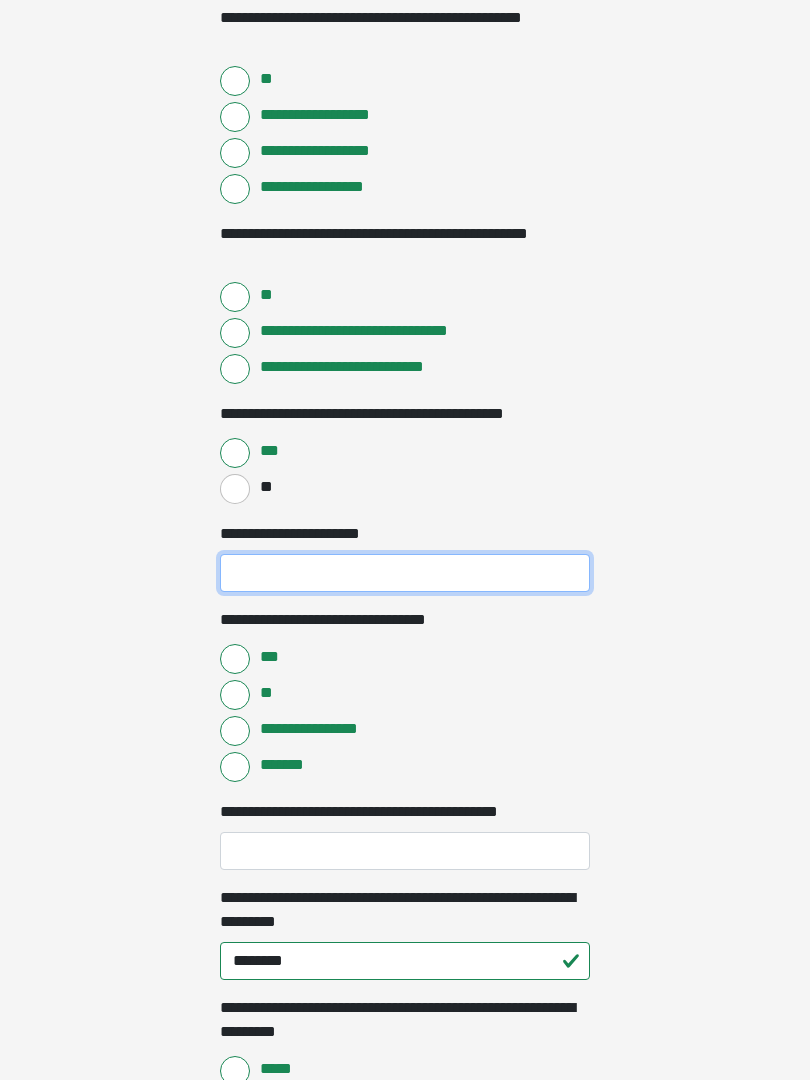 scroll, scrollTop: 875, scrollLeft: 0, axis: vertical 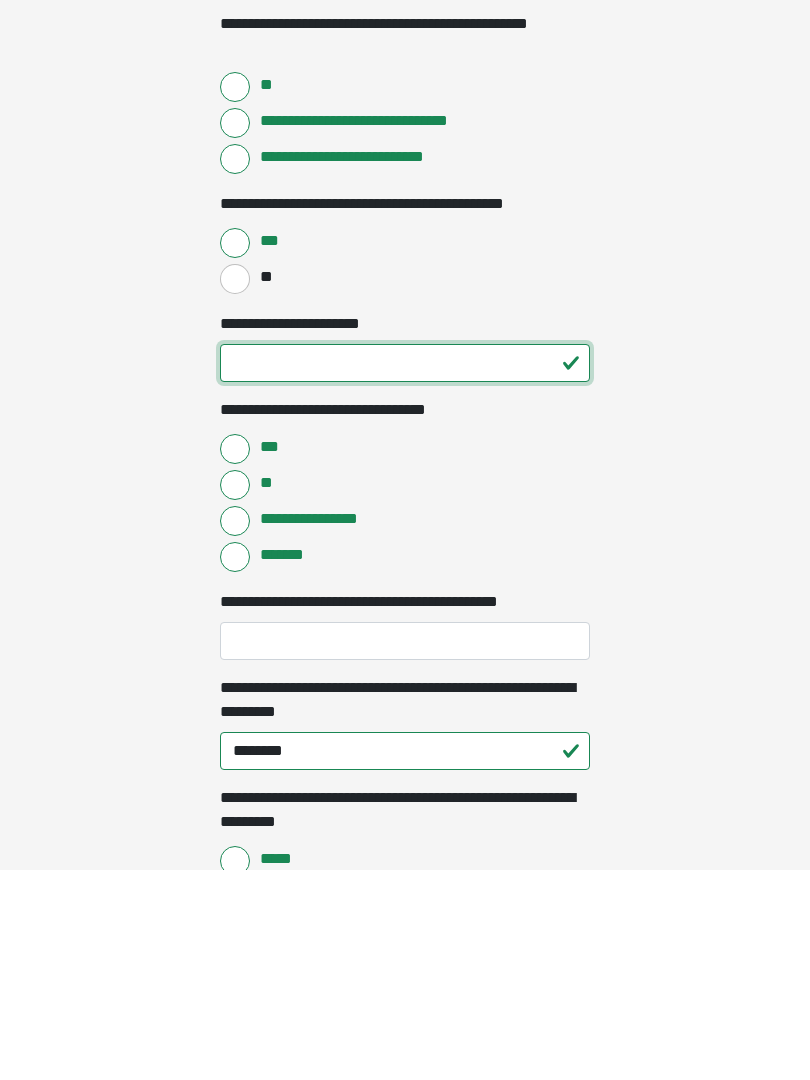 type on "**" 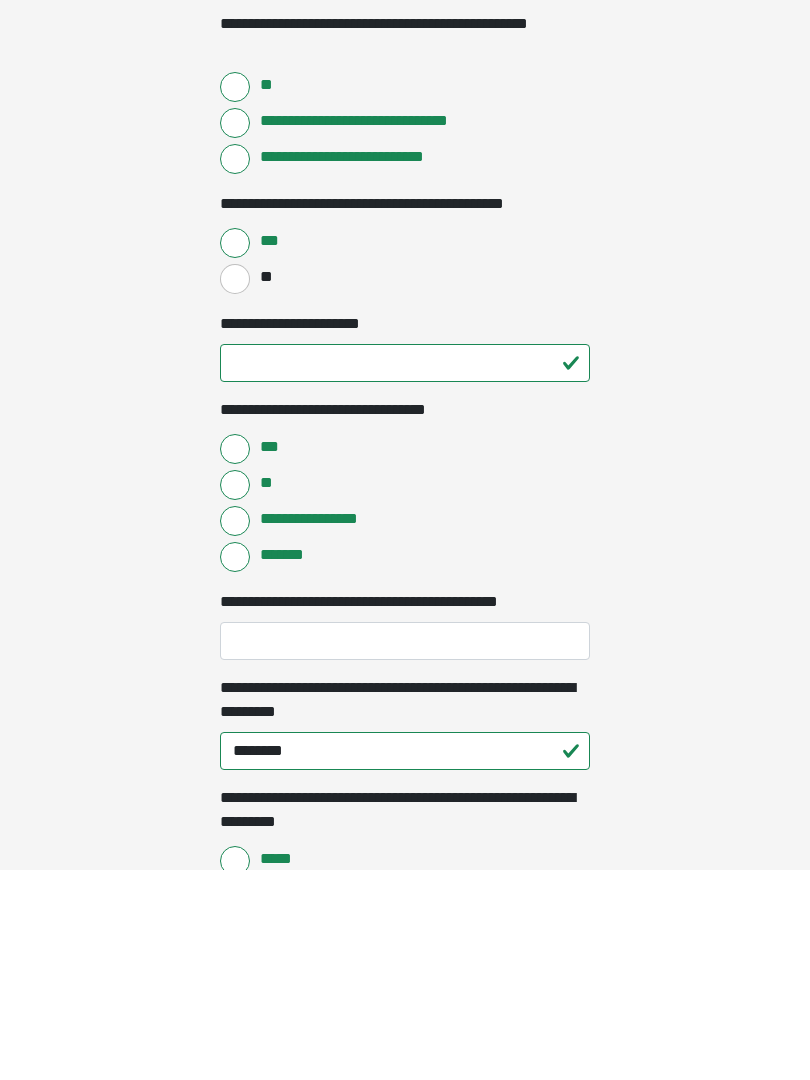 click on "**********" at bounding box center (235, 732) 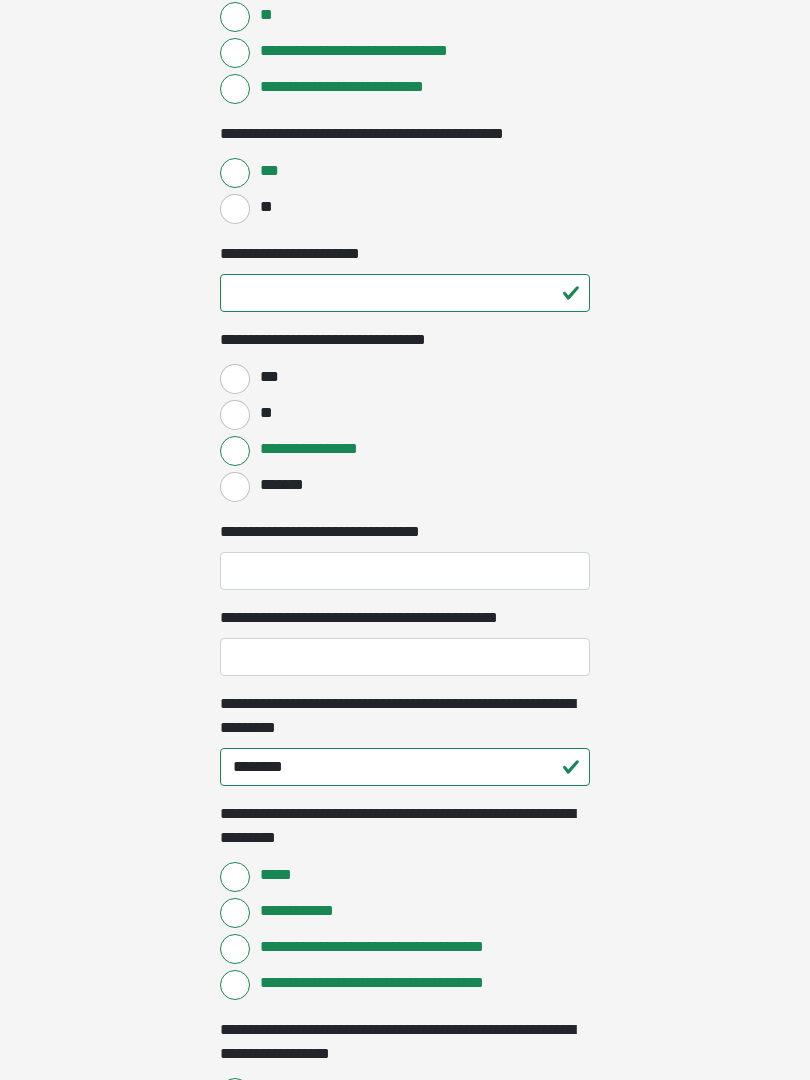 scroll, scrollTop: 1157, scrollLeft: 0, axis: vertical 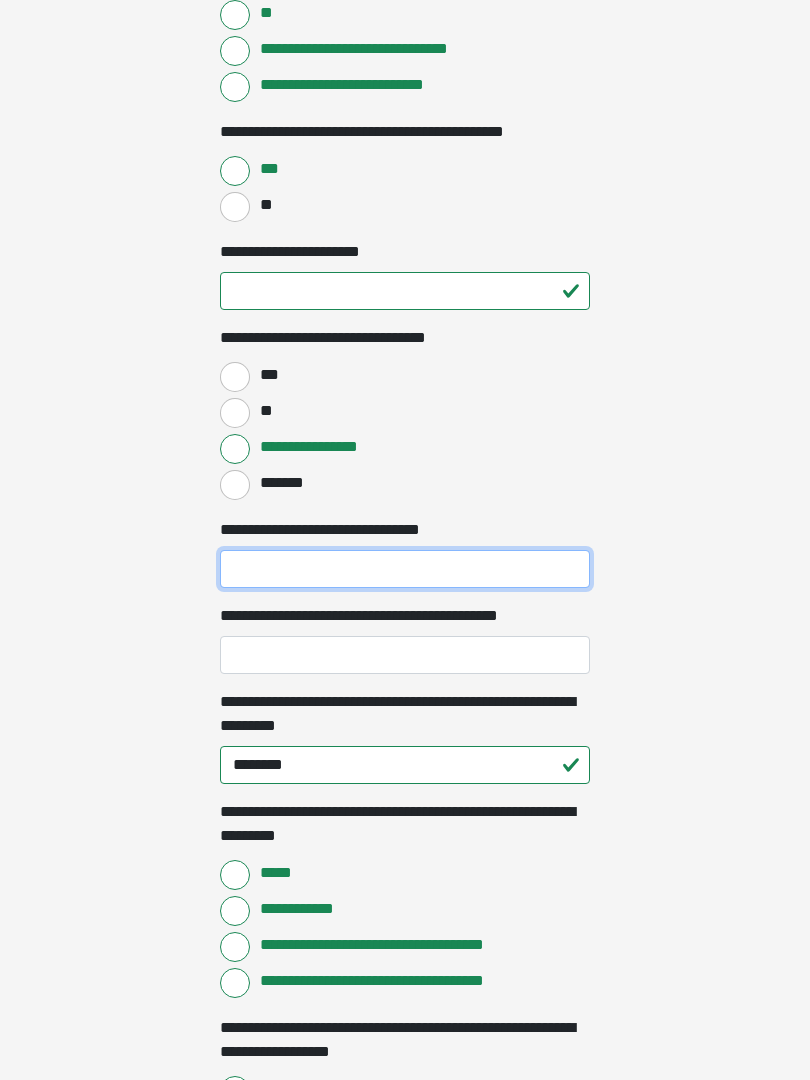 click on "**********" at bounding box center [405, 570] 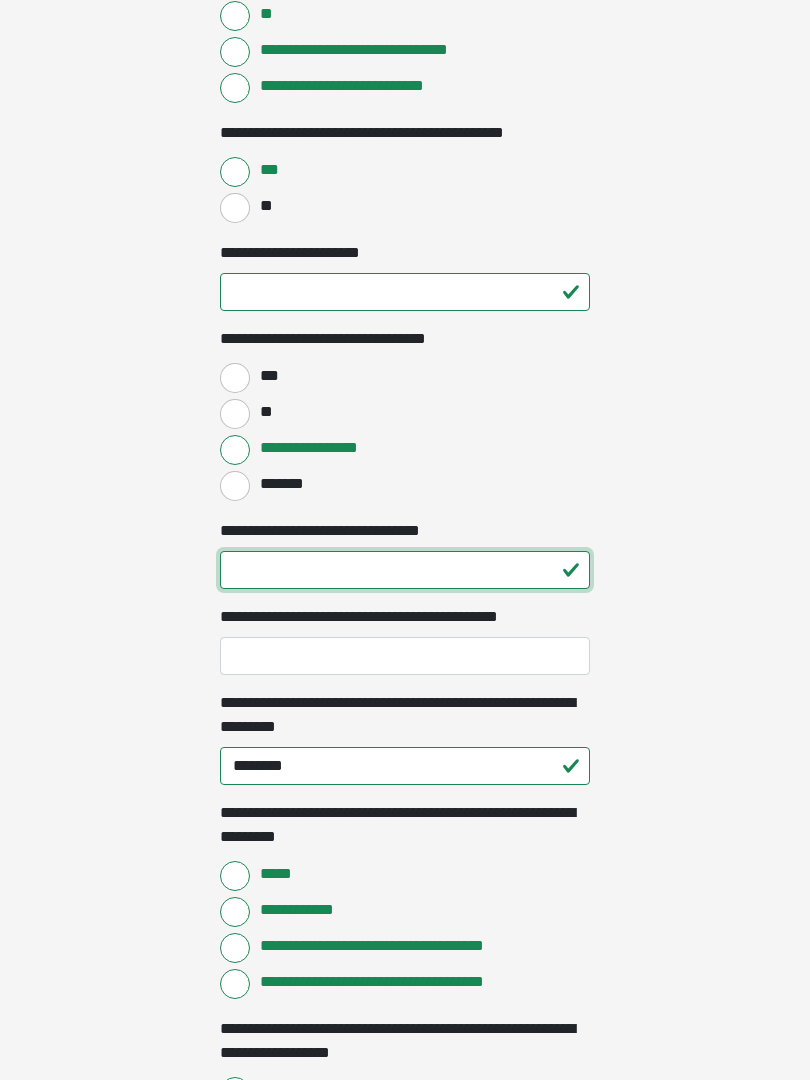 type on "**" 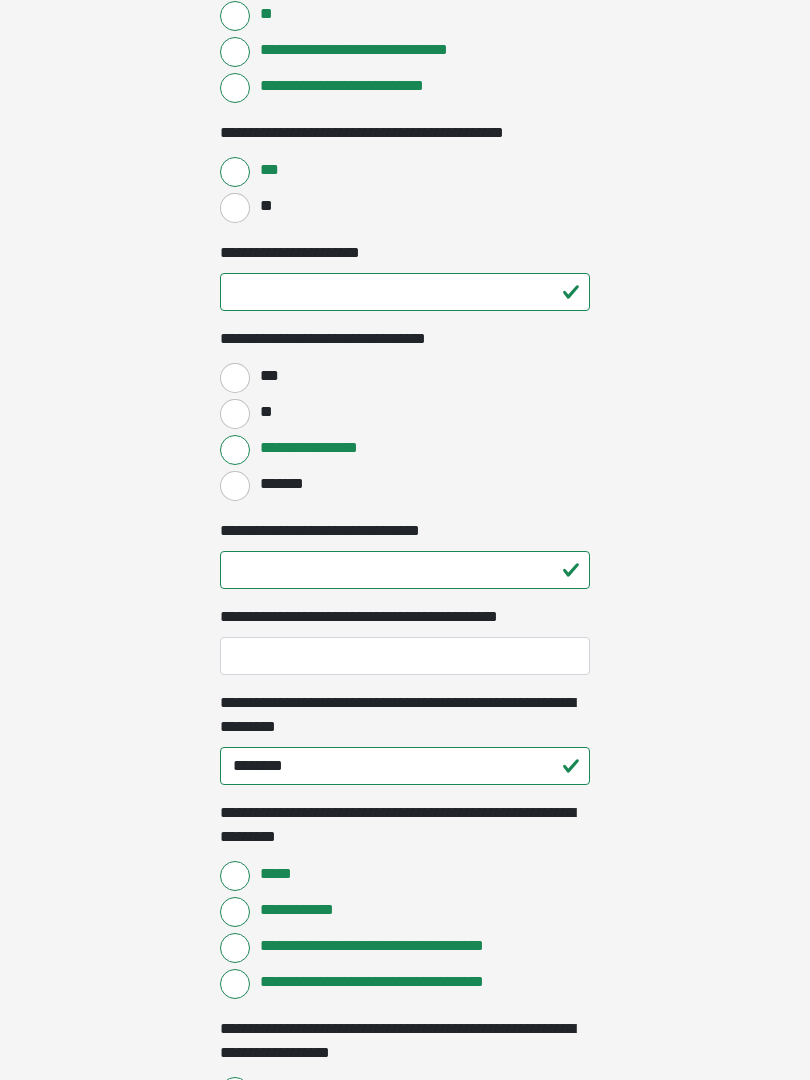 click on "**********" at bounding box center [405, -617] 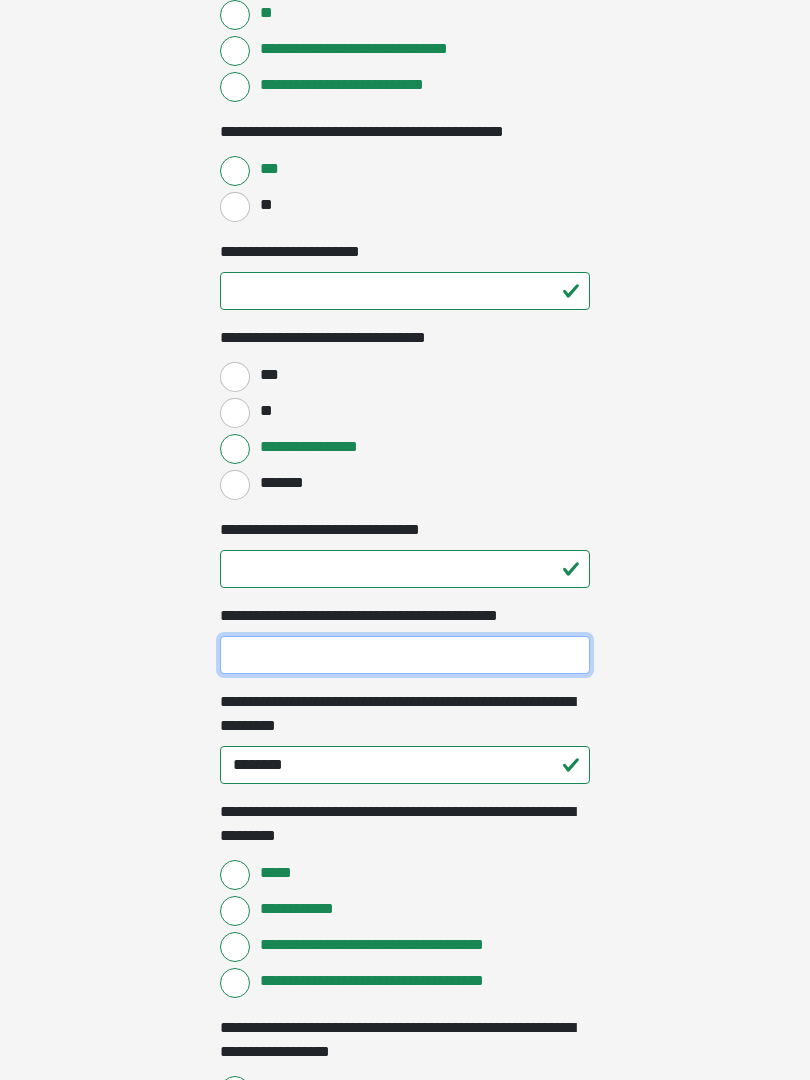 click on "**********" at bounding box center [405, 655] 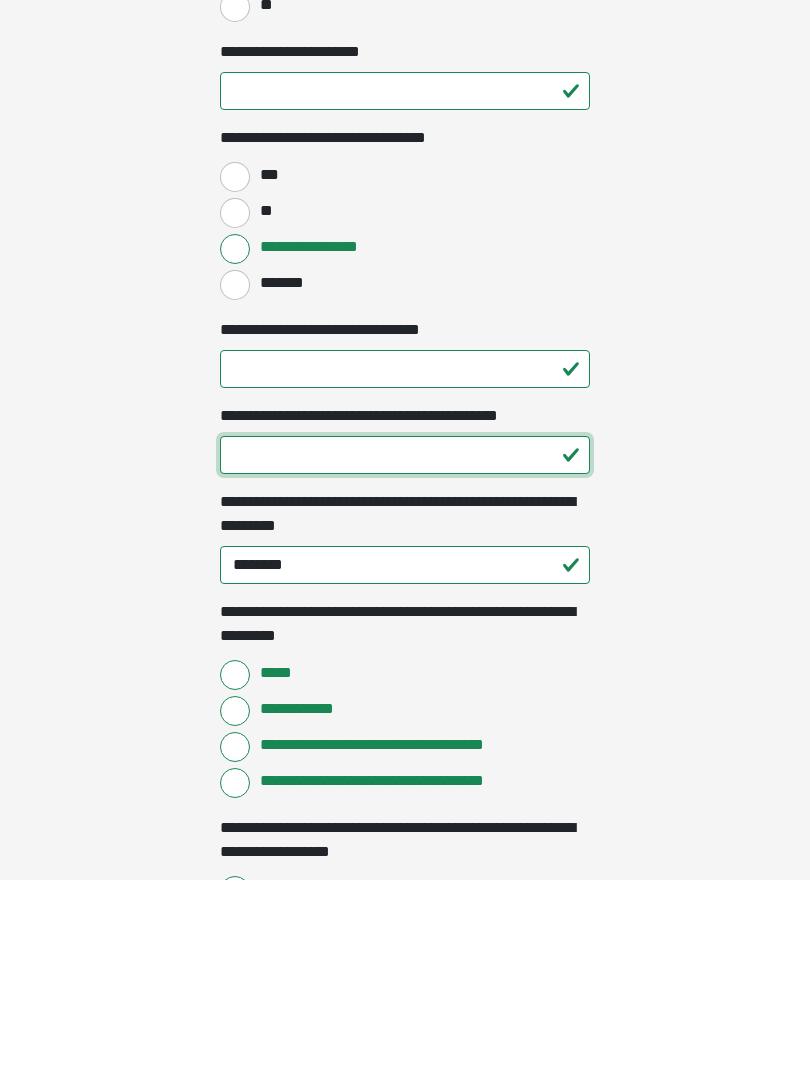 type on "**" 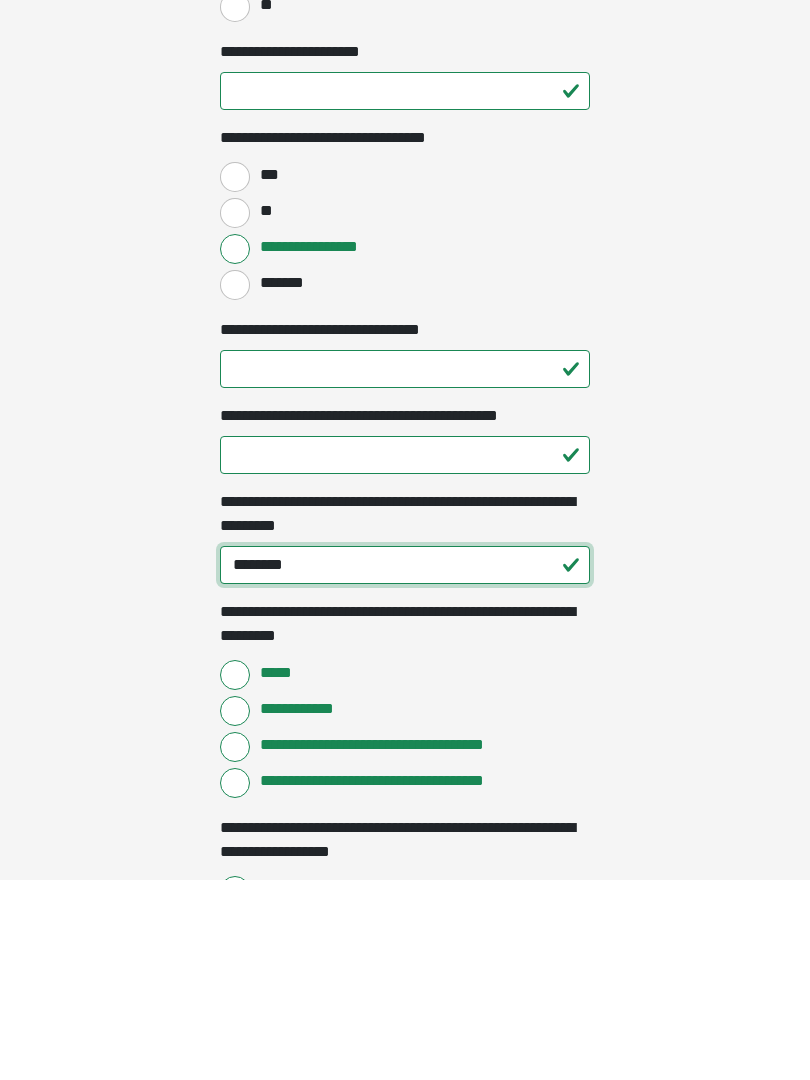 click on "********" at bounding box center [405, 766] 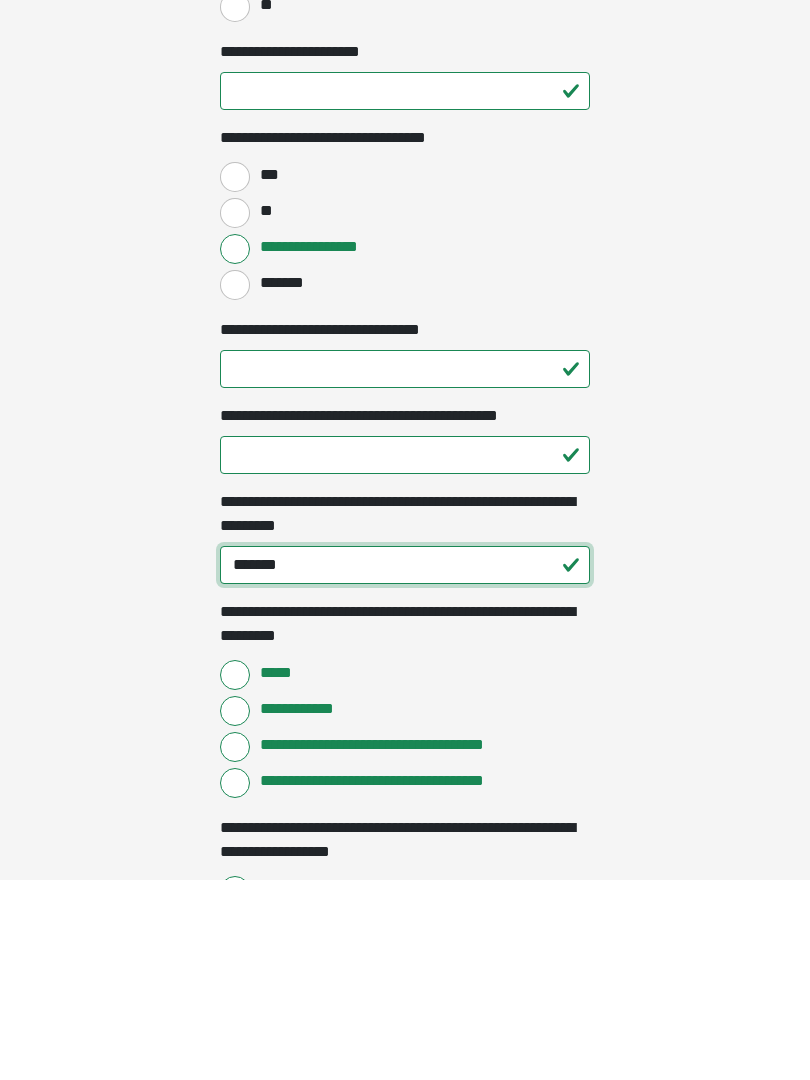 type on "********" 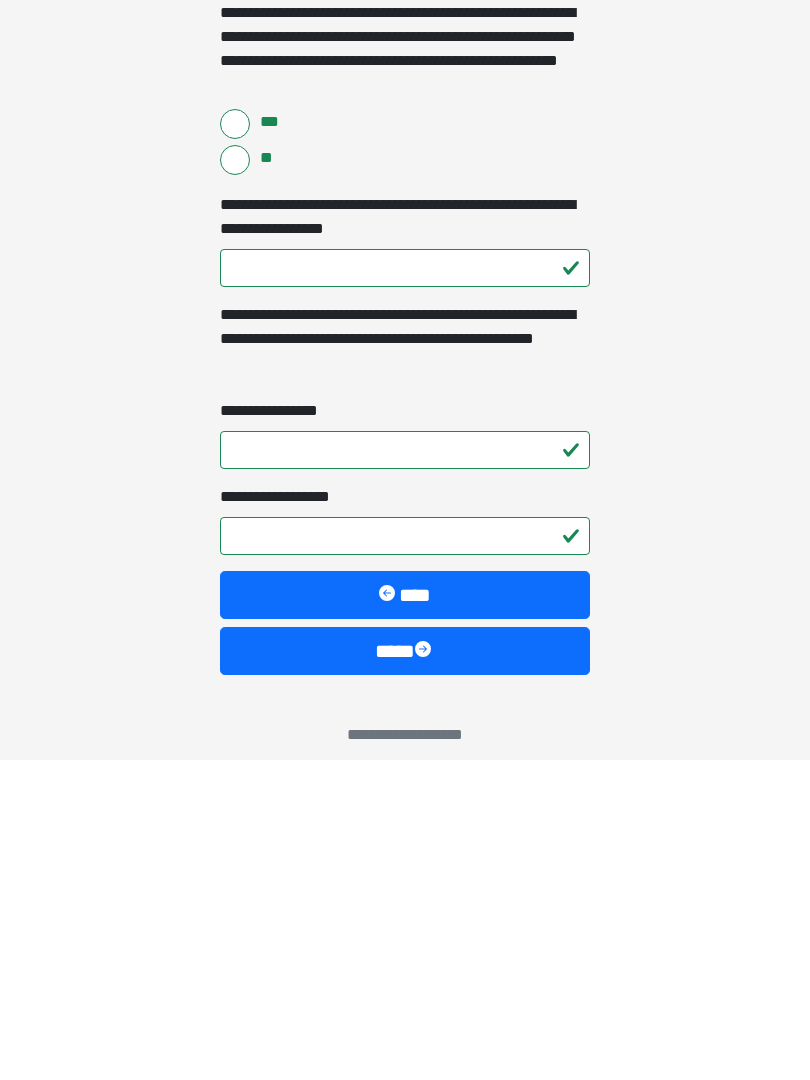 scroll, scrollTop: 2591, scrollLeft: 0, axis: vertical 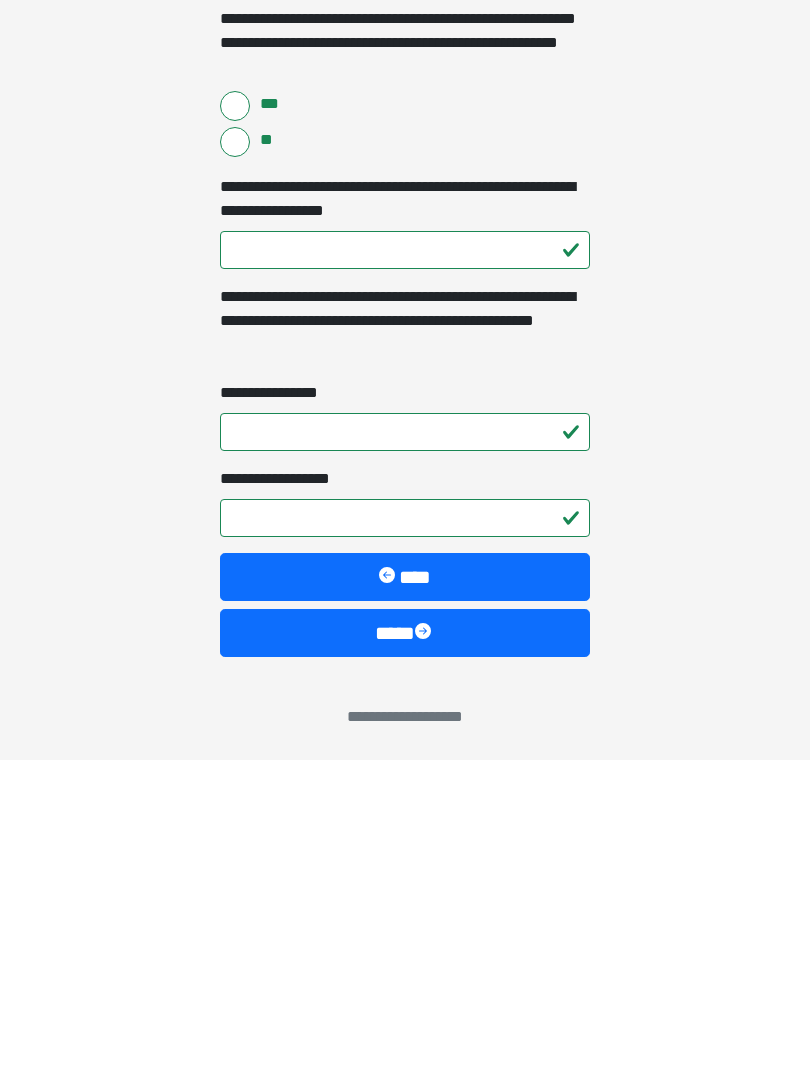 click on "****" at bounding box center (405, 953) 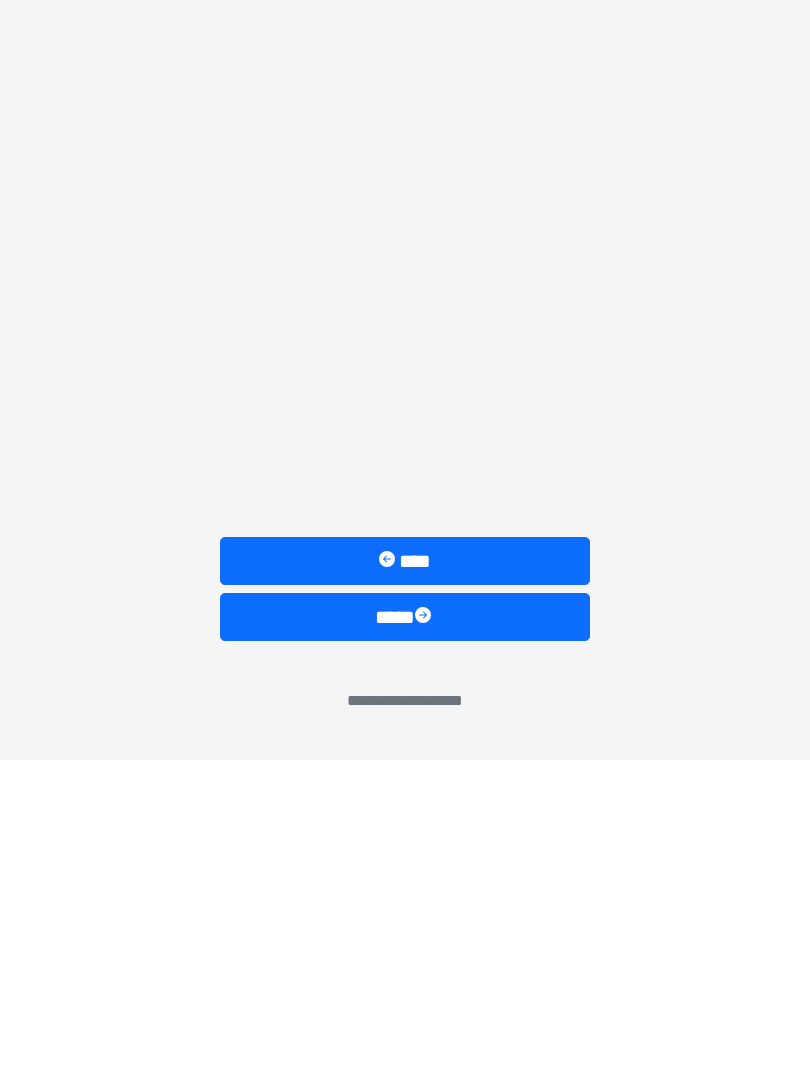 scroll, scrollTop: 0, scrollLeft: 0, axis: both 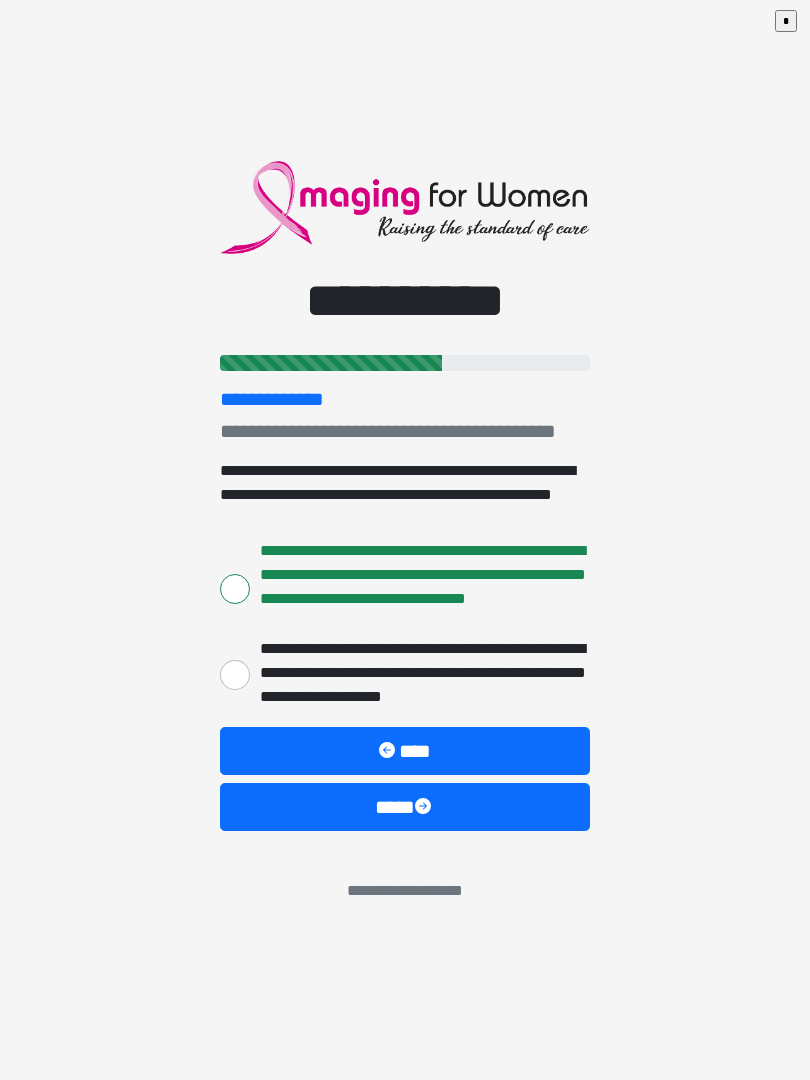 click on "****" at bounding box center [405, 807] 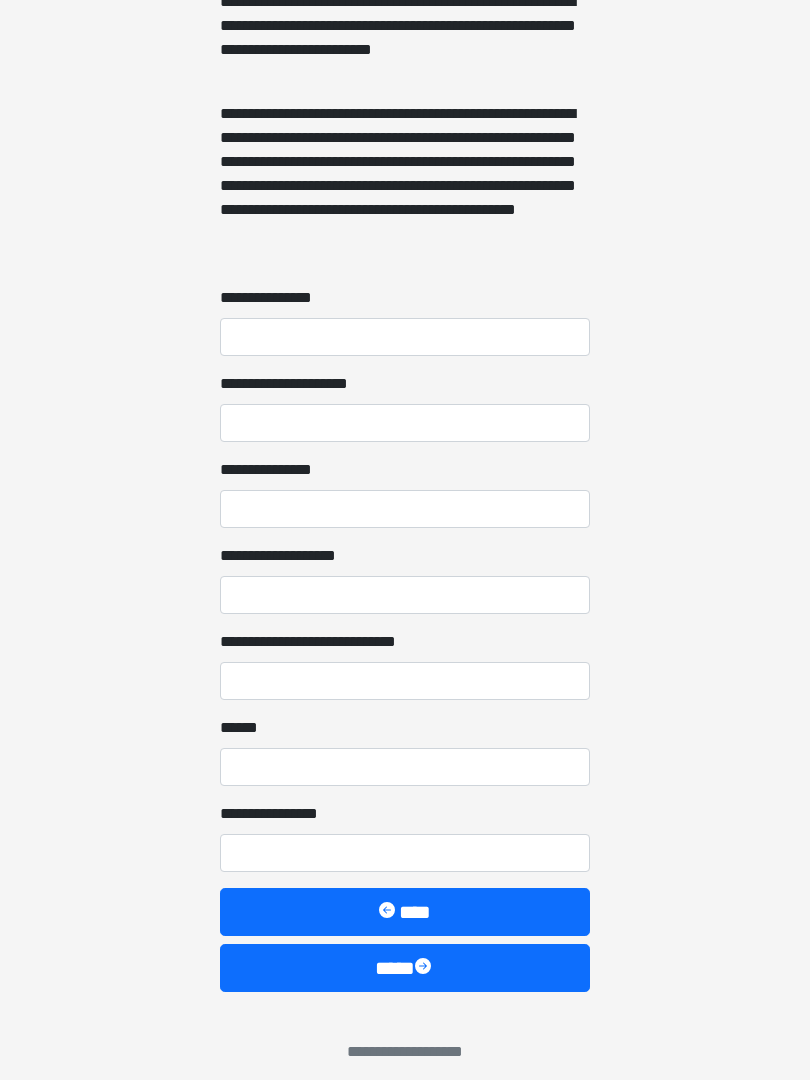 scroll, scrollTop: 1467, scrollLeft: 0, axis: vertical 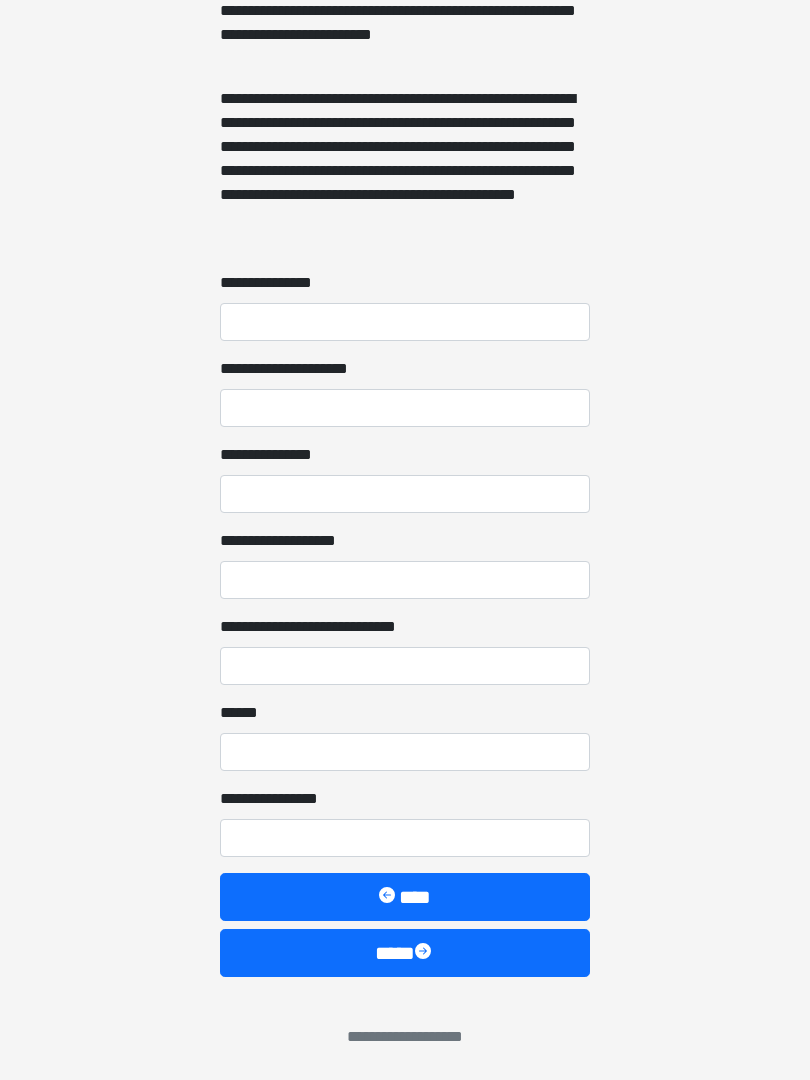 click on "**********" at bounding box center (405, 306) 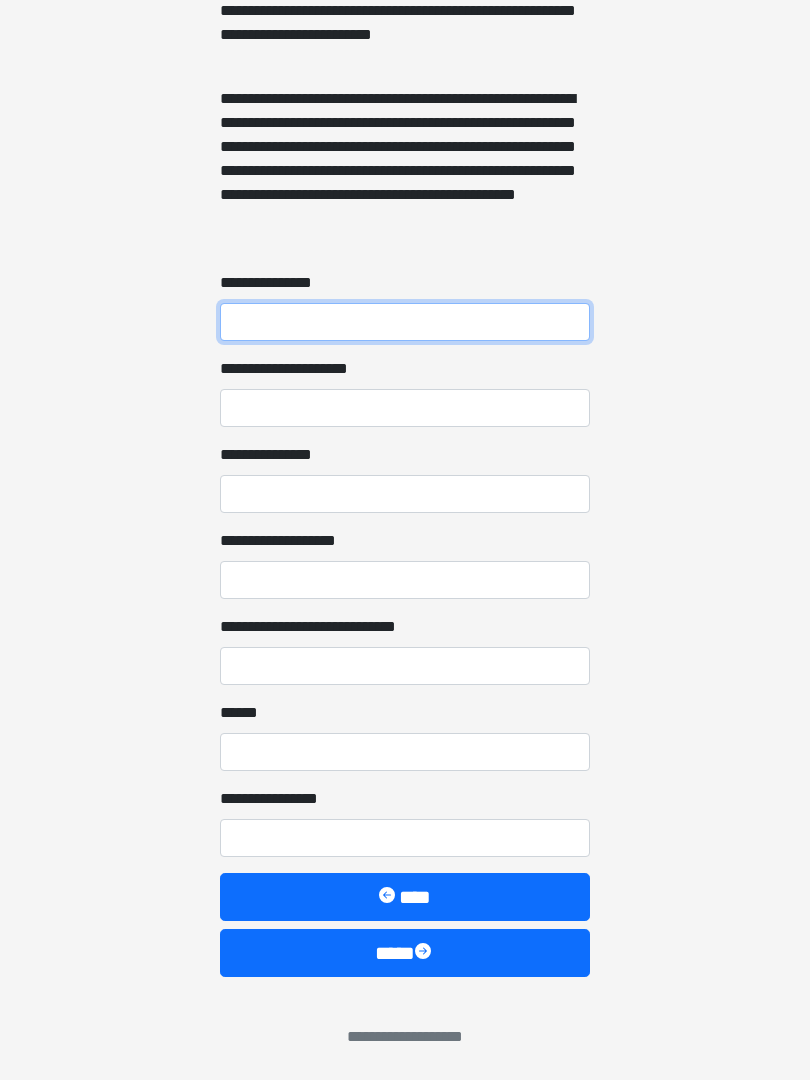 click on "**********" at bounding box center [405, 322] 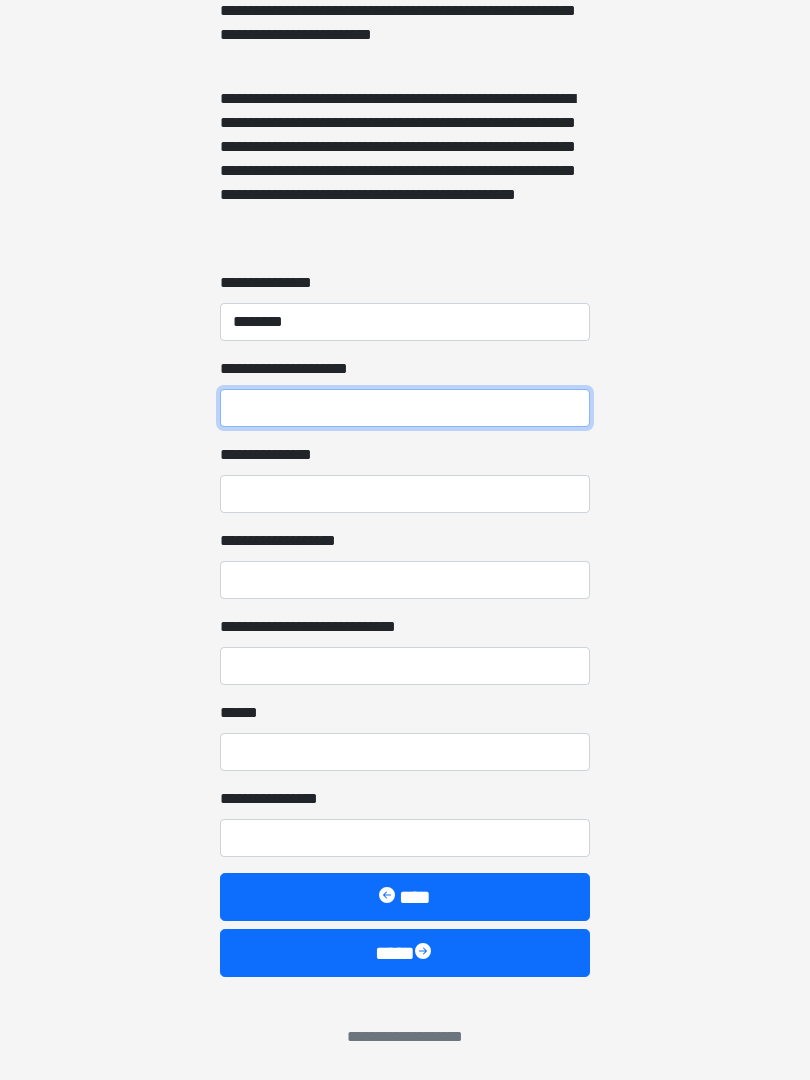 click on "**********" at bounding box center (405, 408) 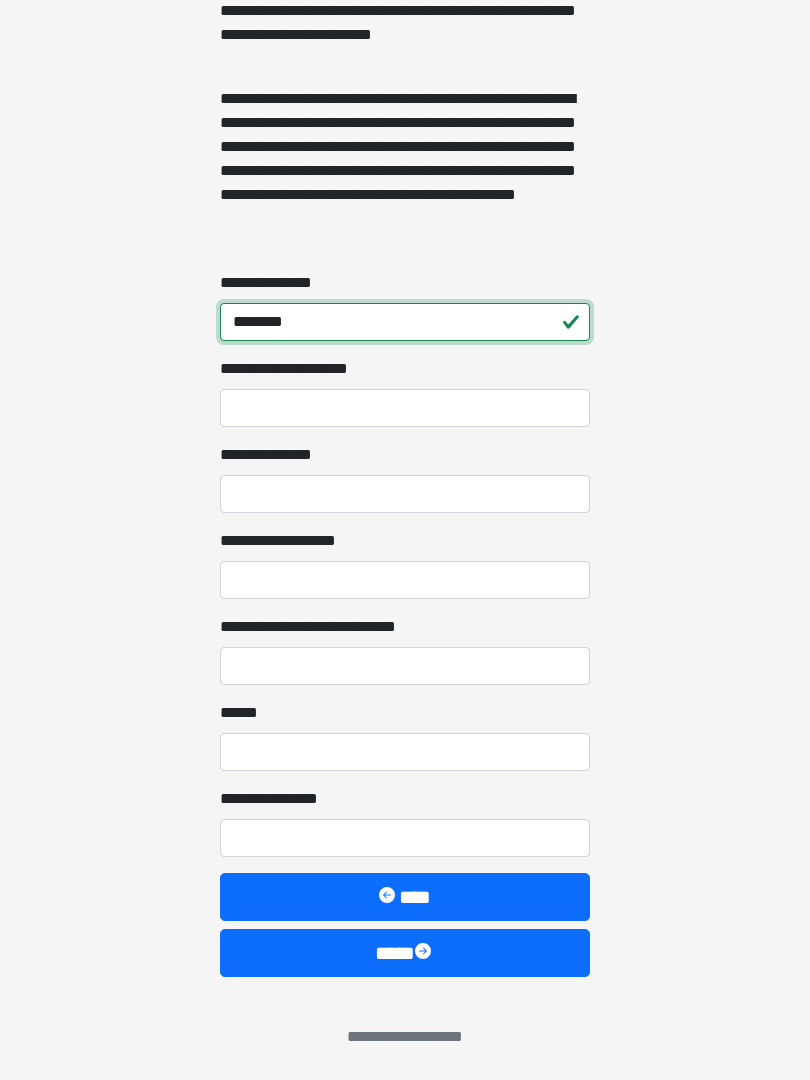 click on "********" at bounding box center [405, 322] 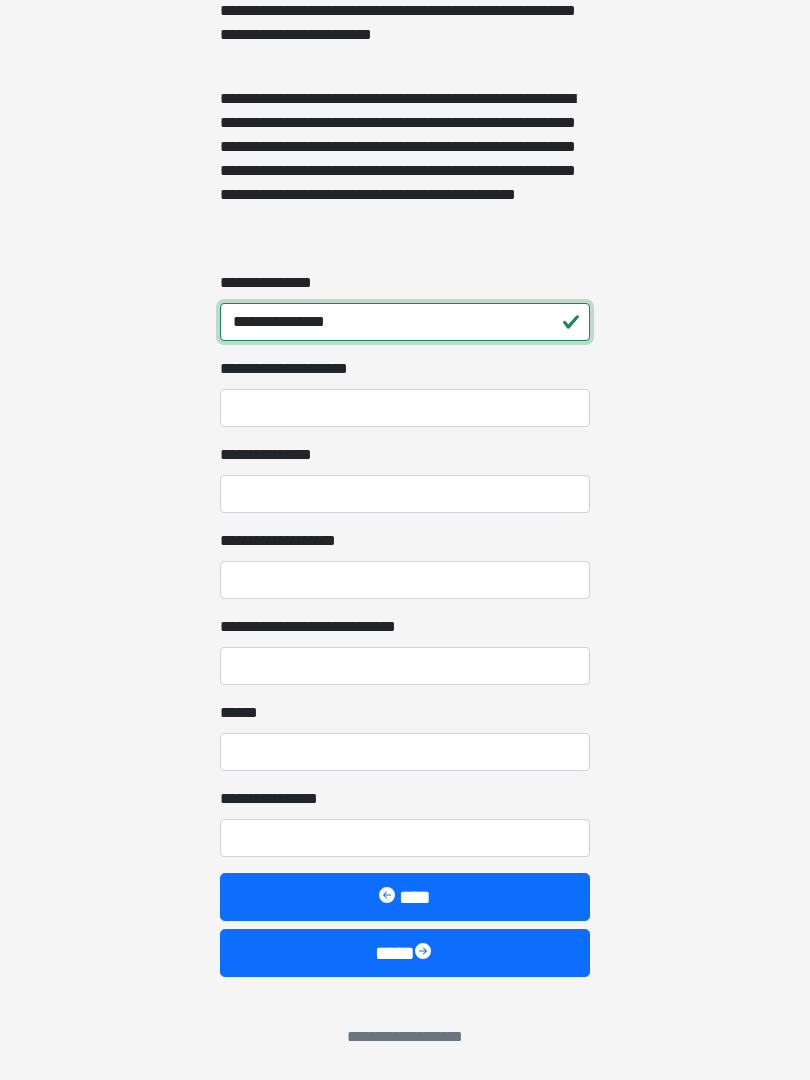 type on "**********" 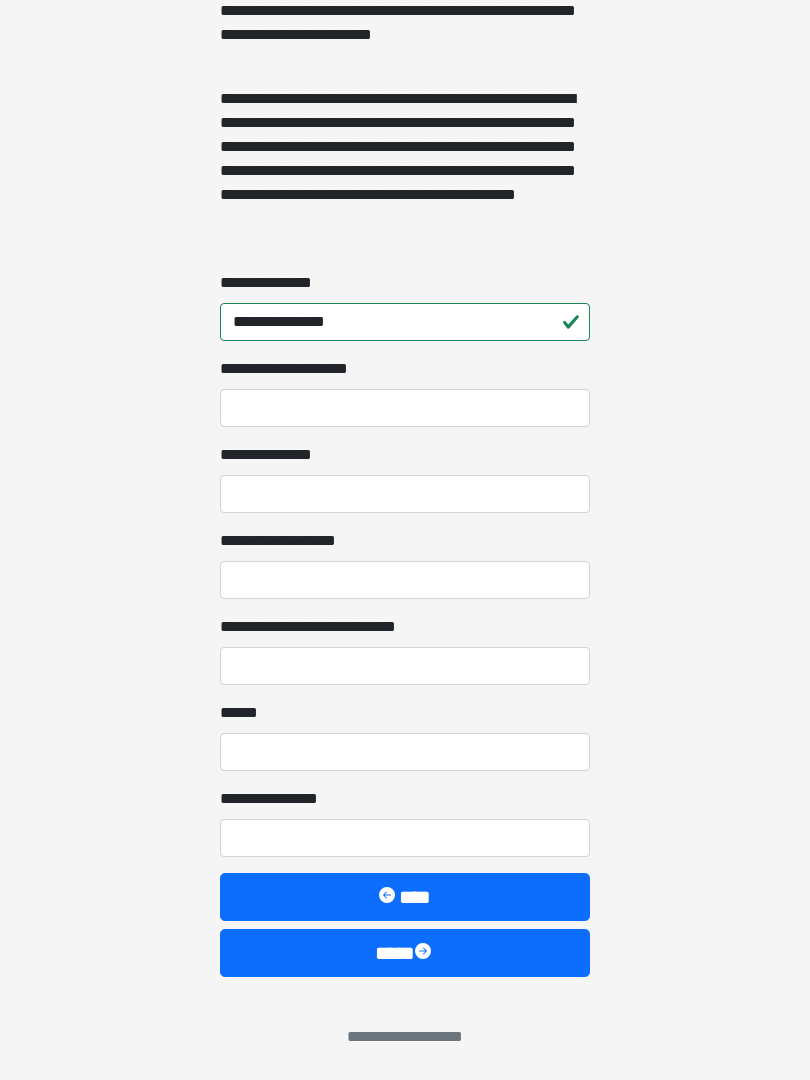 click on "**********" at bounding box center (405, 408) 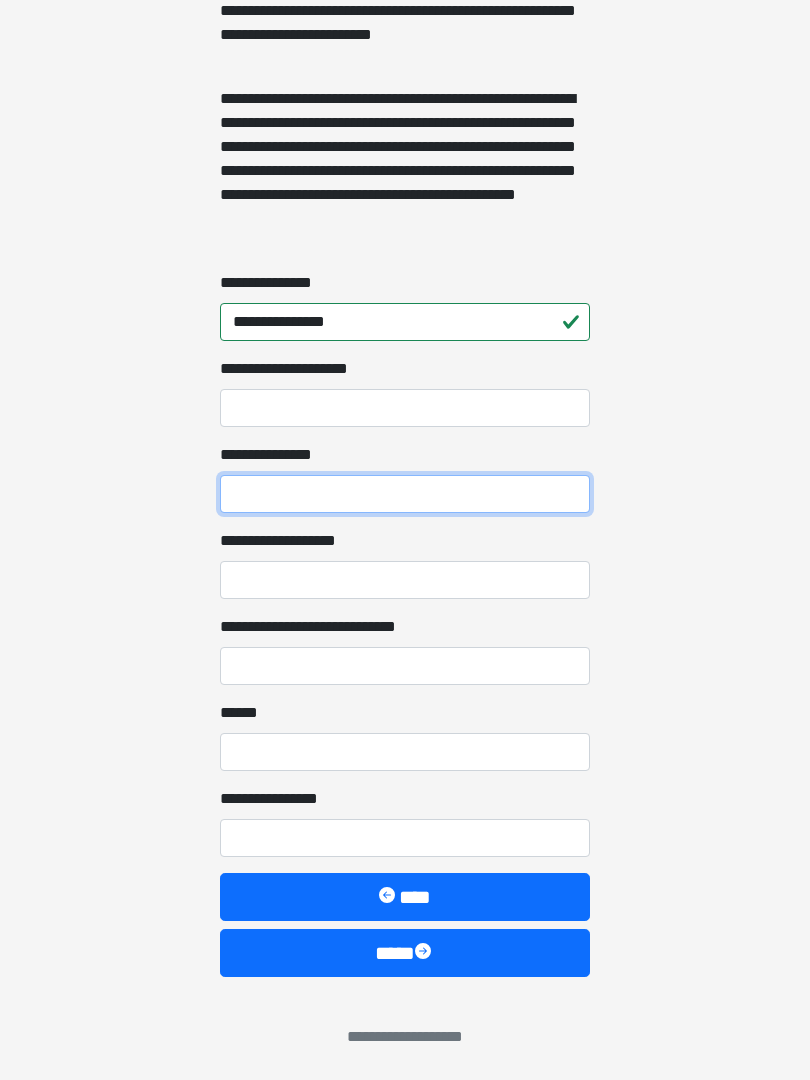click on "**********" at bounding box center (405, 494) 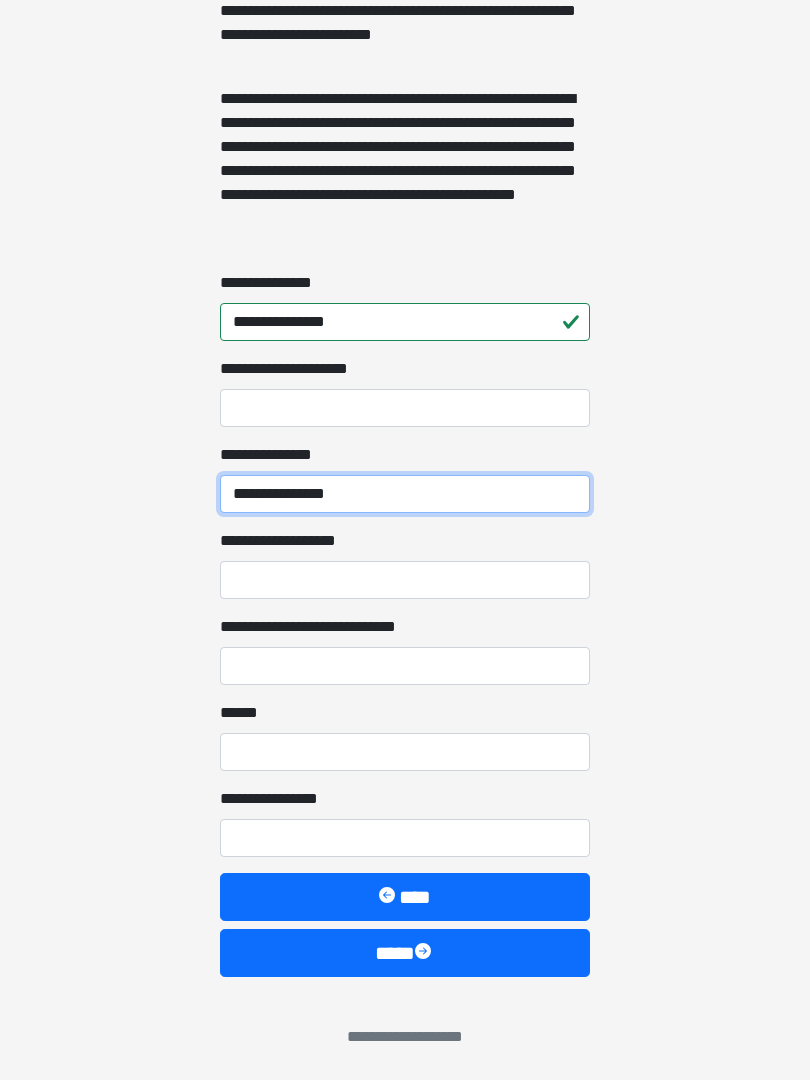 type on "**********" 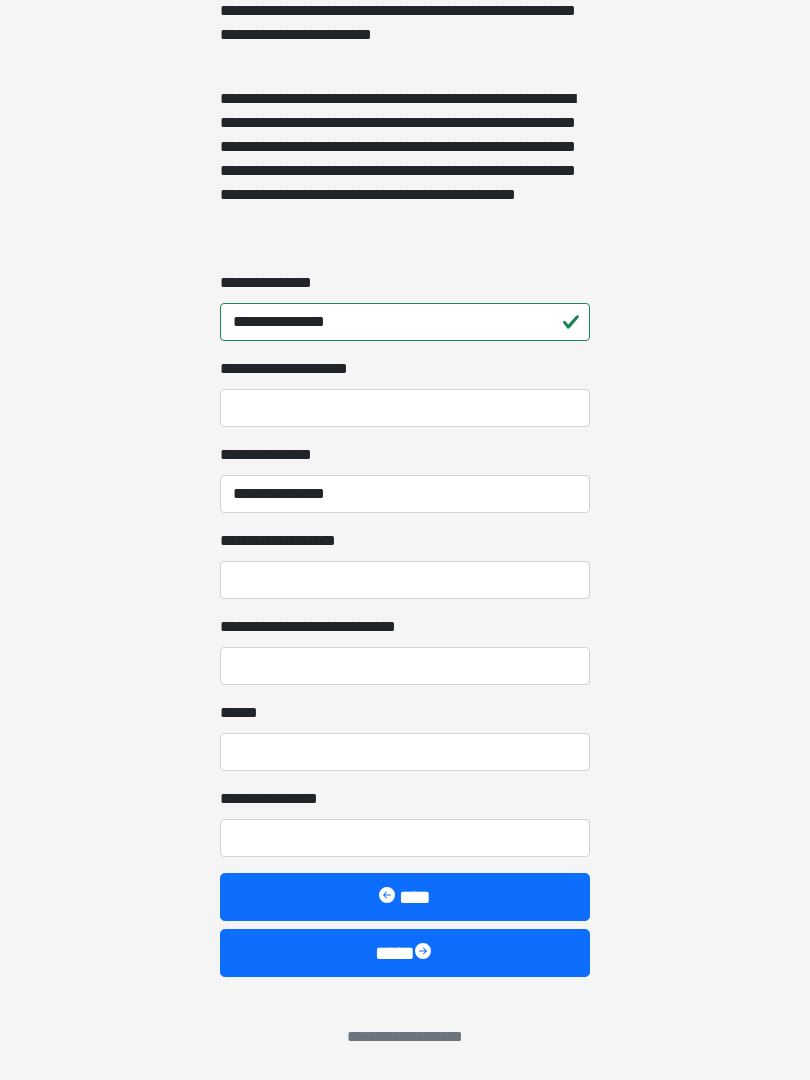 click on "**********" at bounding box center [405, 580] 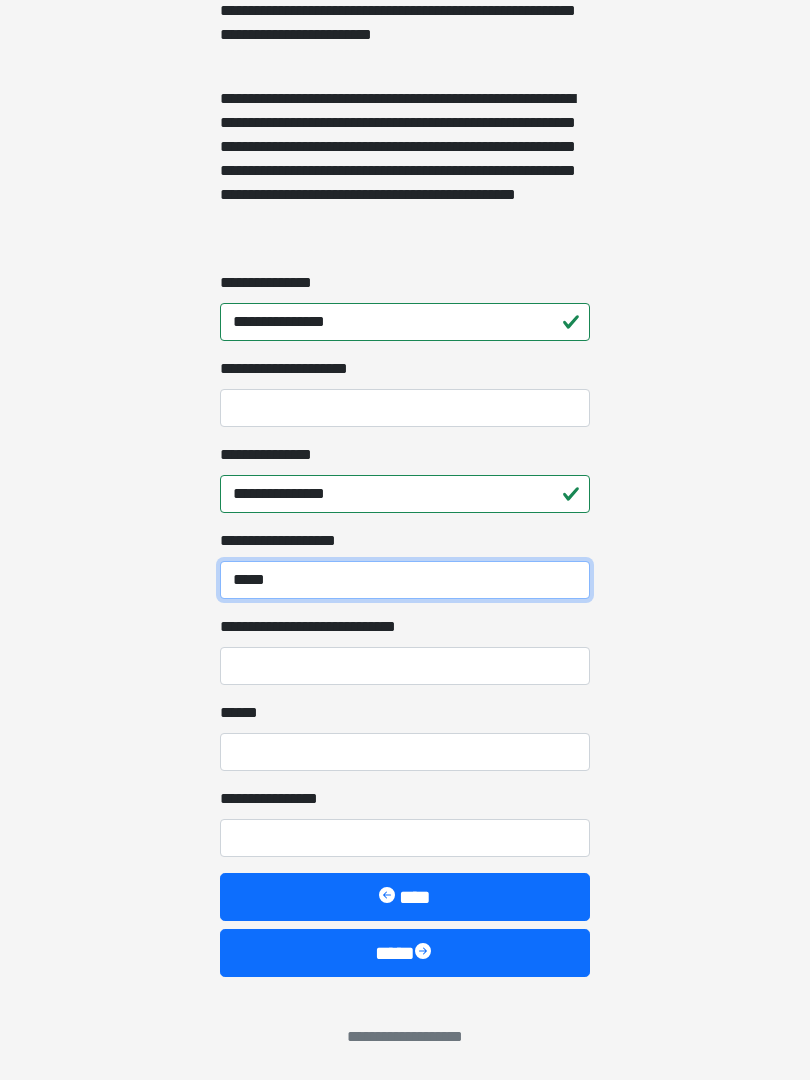 type on "*****" 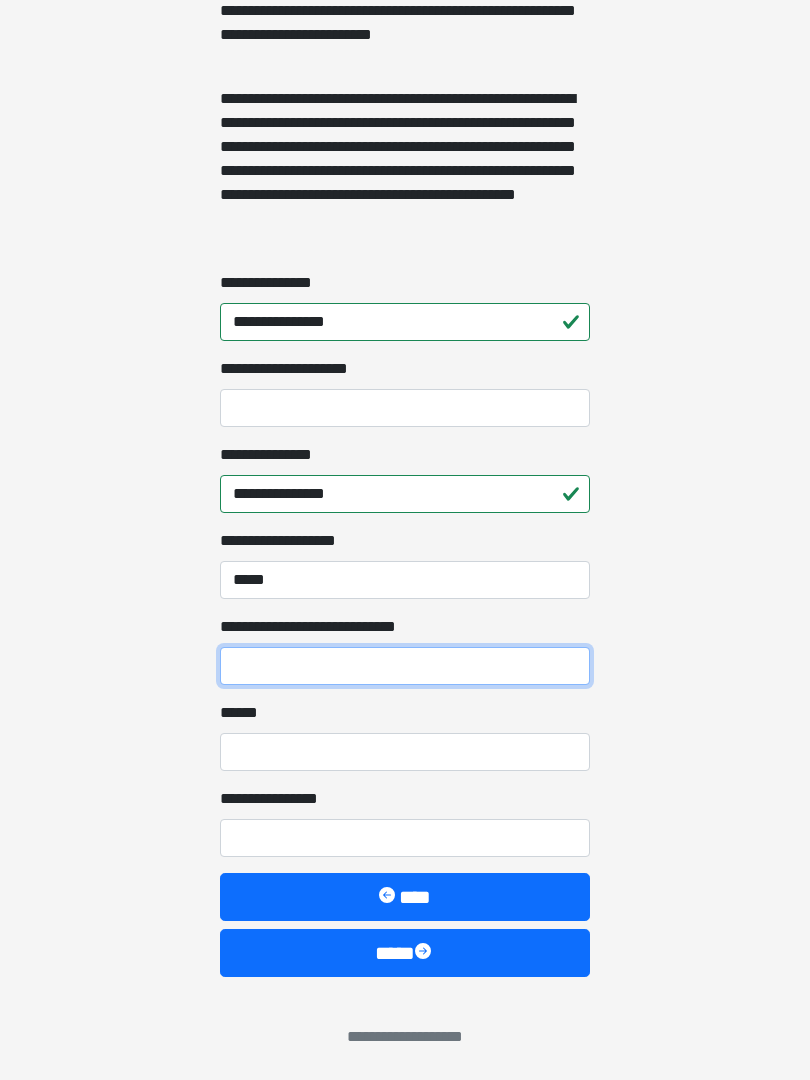 click on "**********" at bounding box center (405, 666) 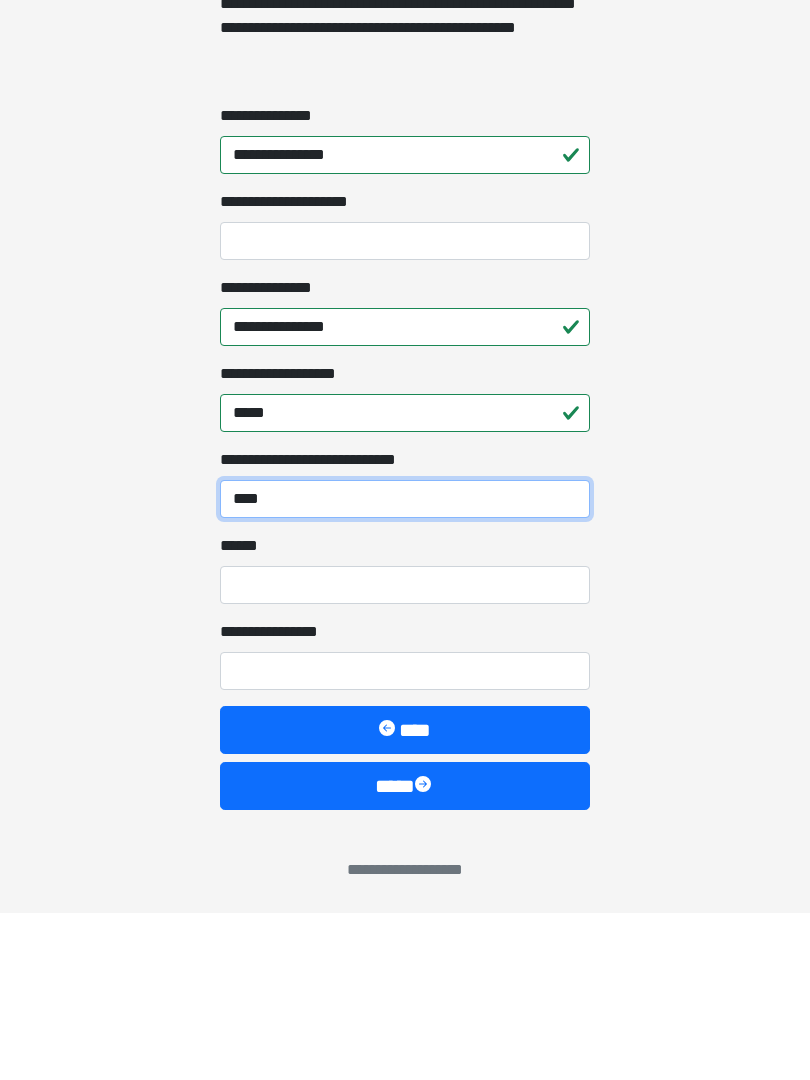 type on "****" 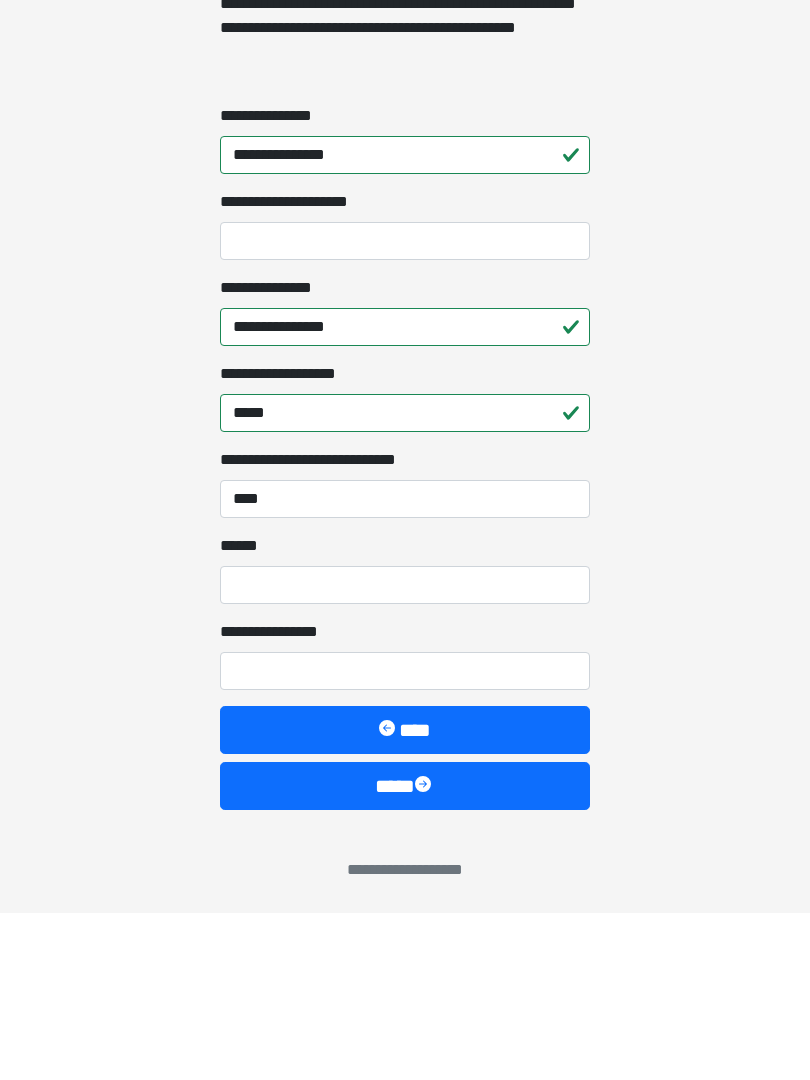 click on "**** *" at bounding box center [405, 752] 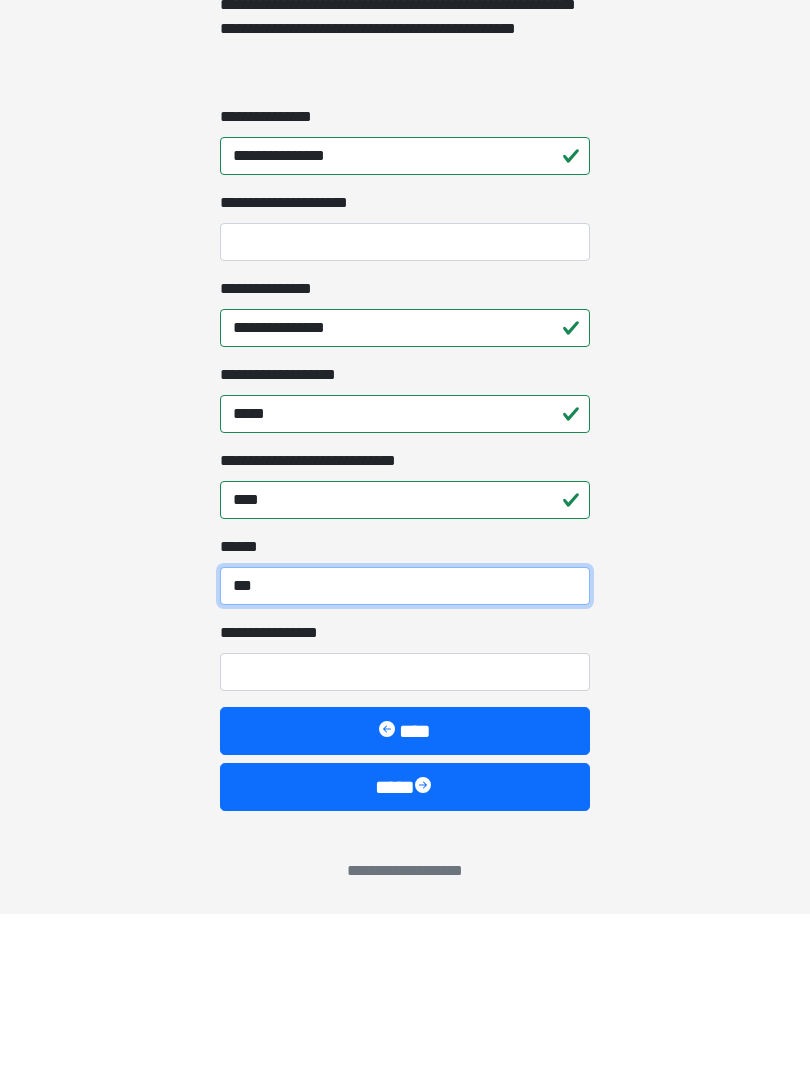 type on "***" 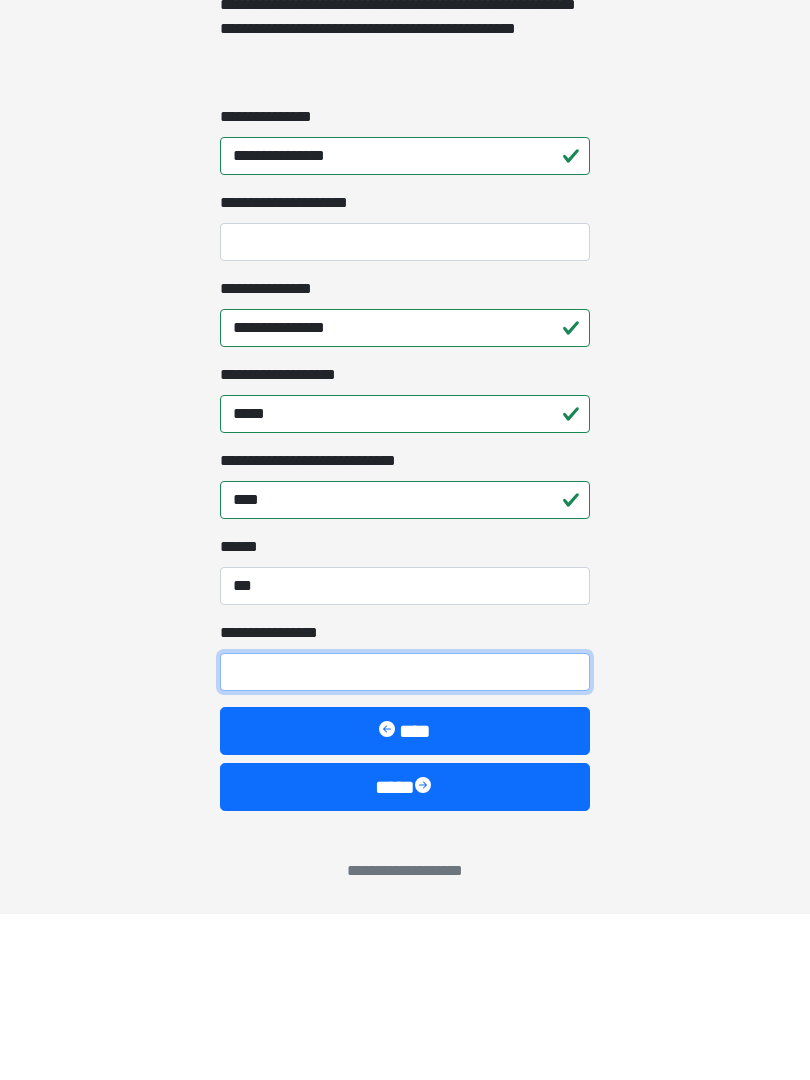 click on "**********" at bounding box center [405, 838] 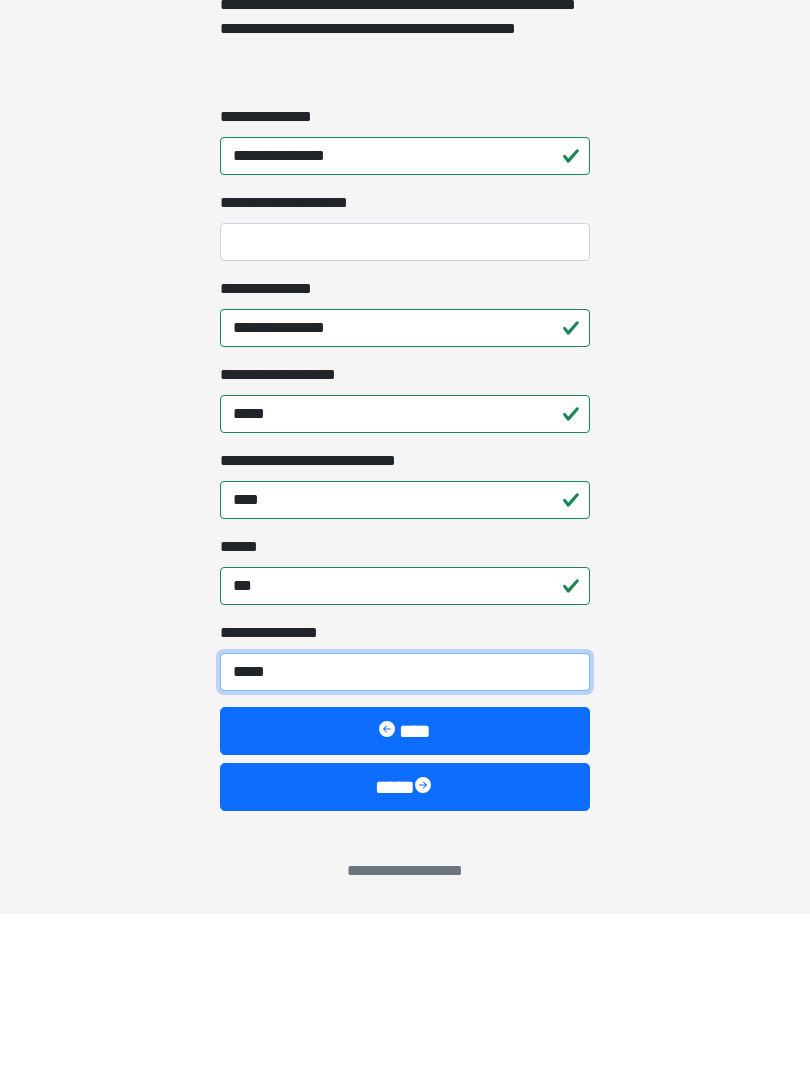 type on "*****" 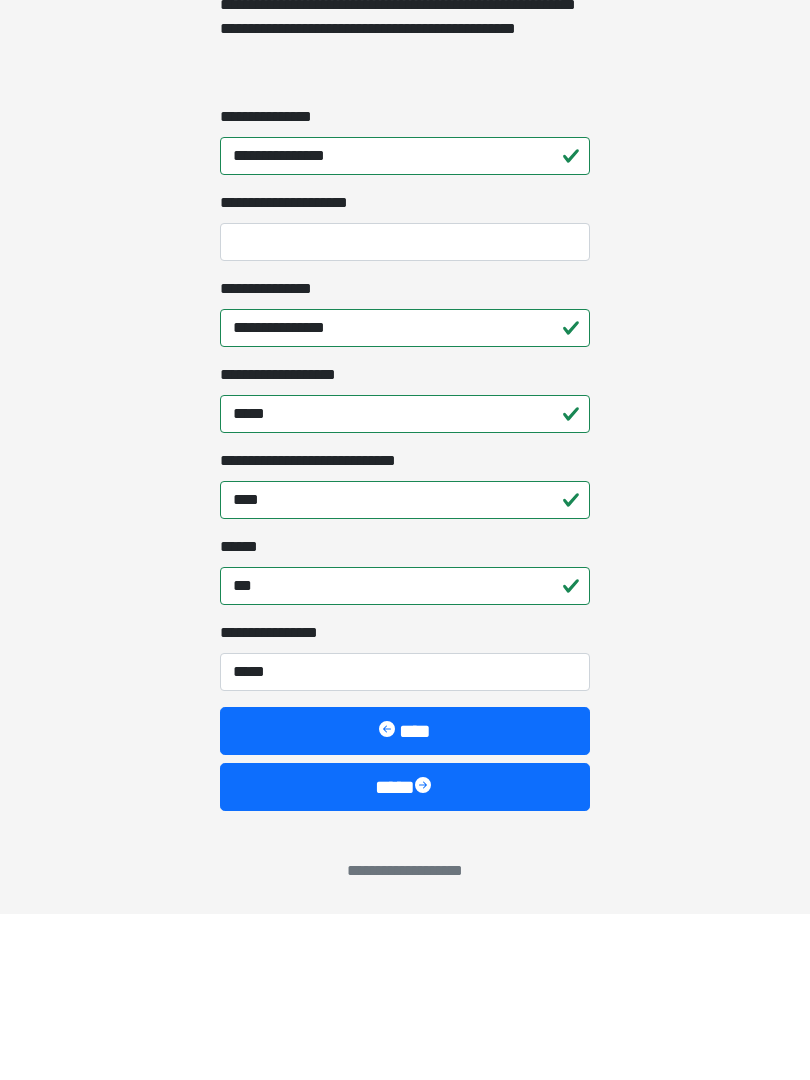 click on "**********" at bounding box center (405, -927) 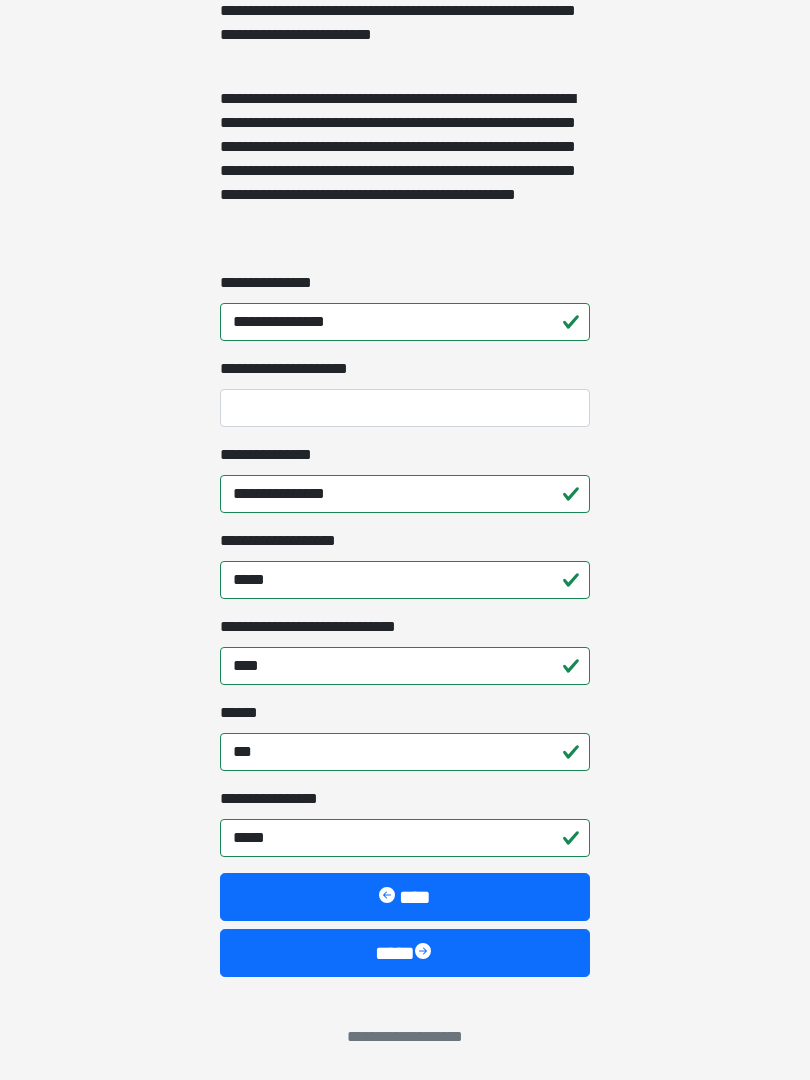 click on "****" at bounding box center (405, 953) 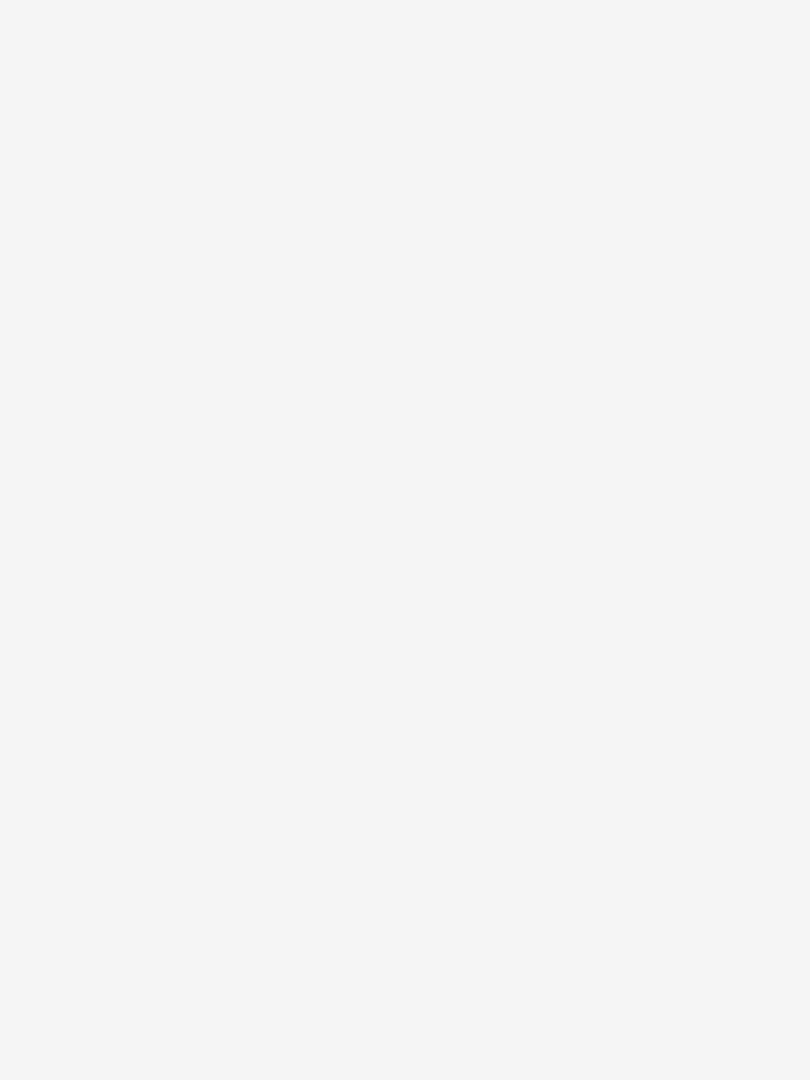 scroll, scrollTop: 0, scrollLeft: 0, axis: both 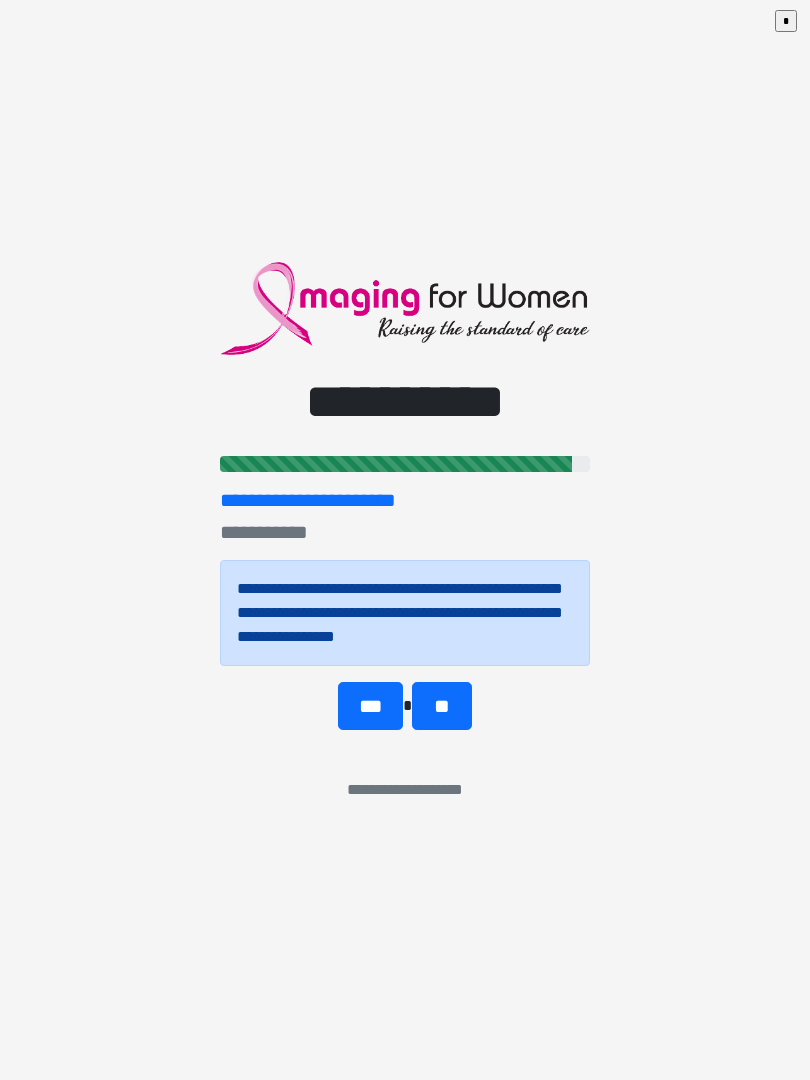 click on "**" at bounding box center (441, 706) 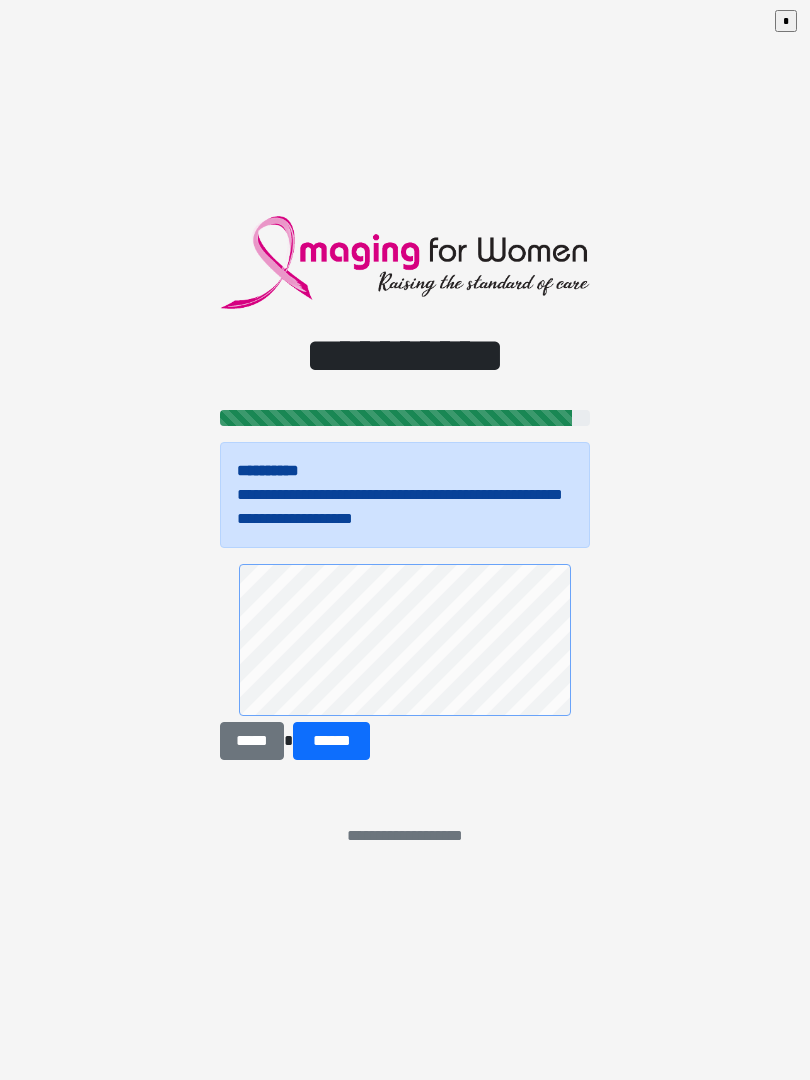click on "******" at bounding box center [331, 741] 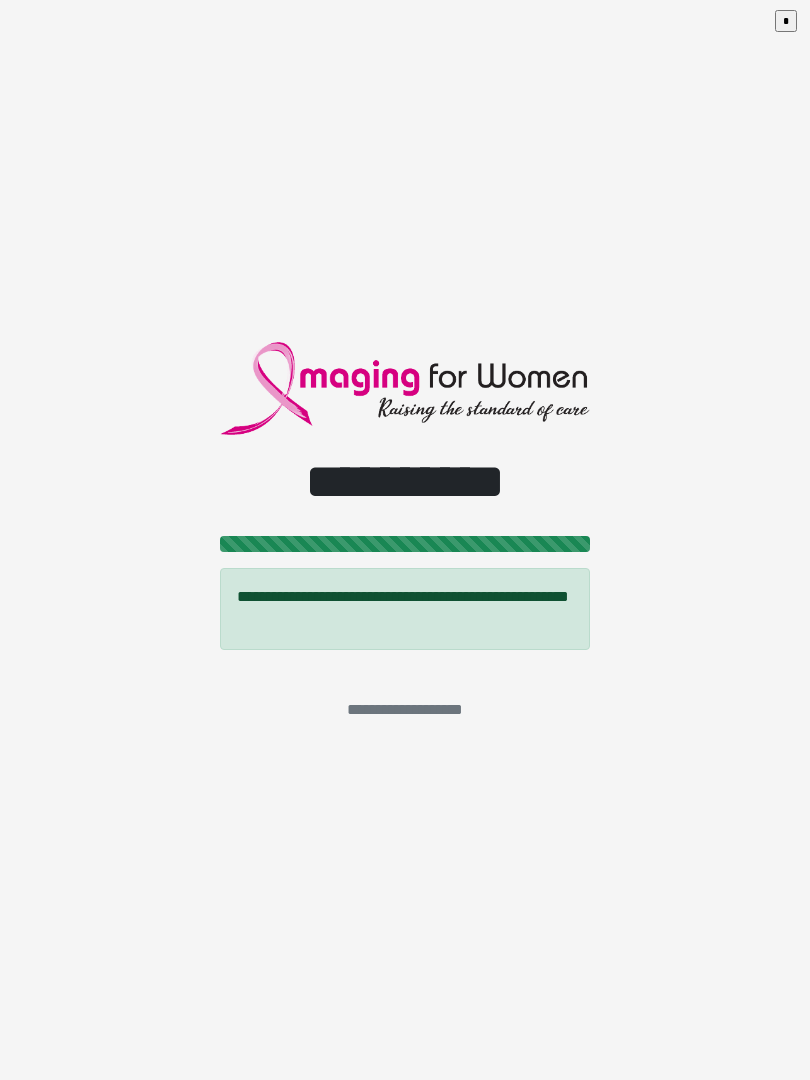 click on "**********" at bounding box center [405, 540] 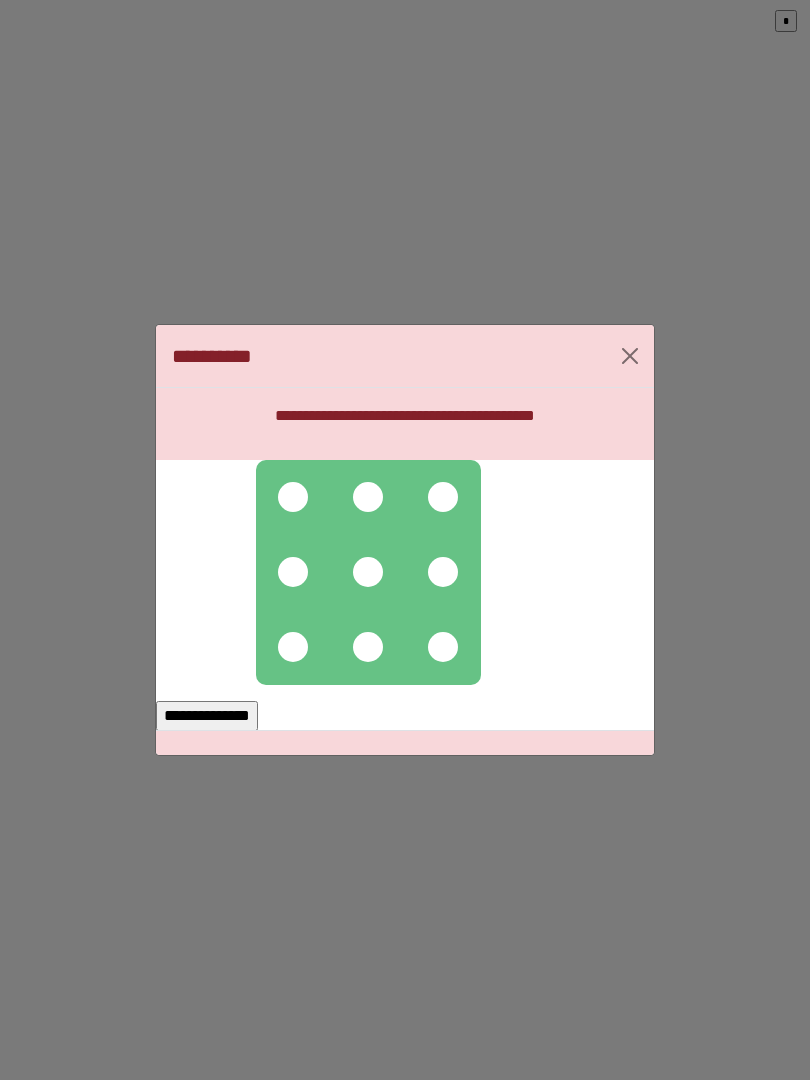 click at bounding box center [293, 497] 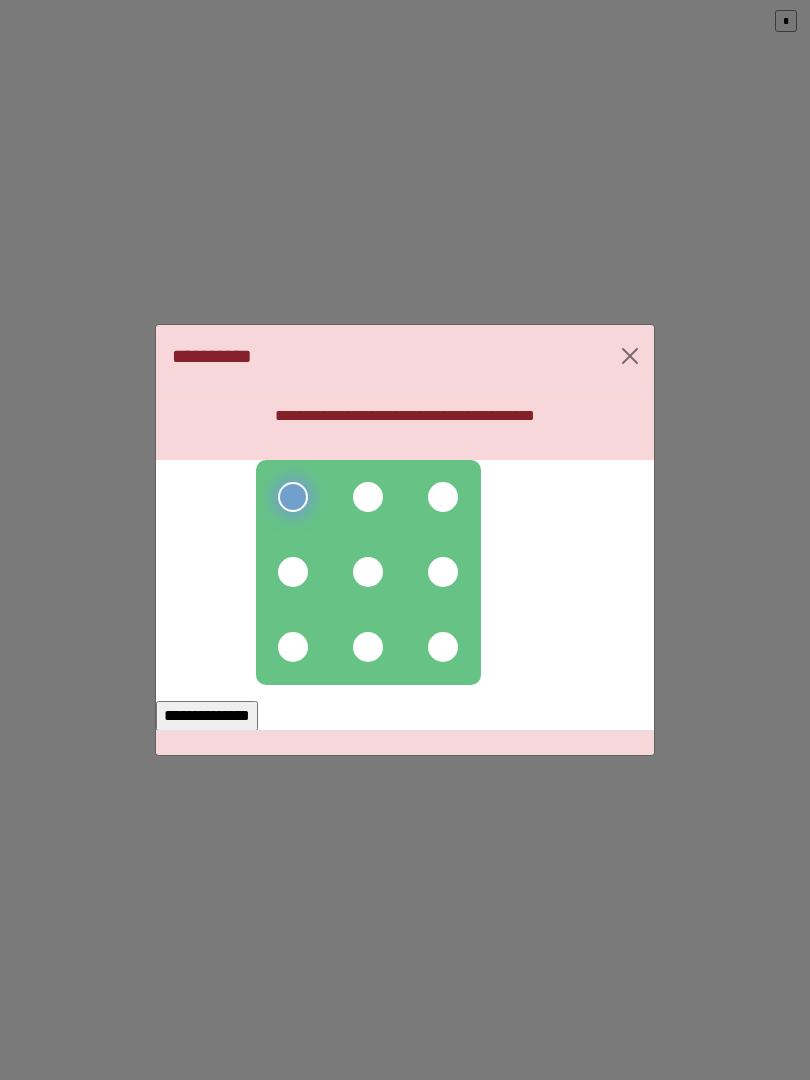 click at bounding box center [368, 497] 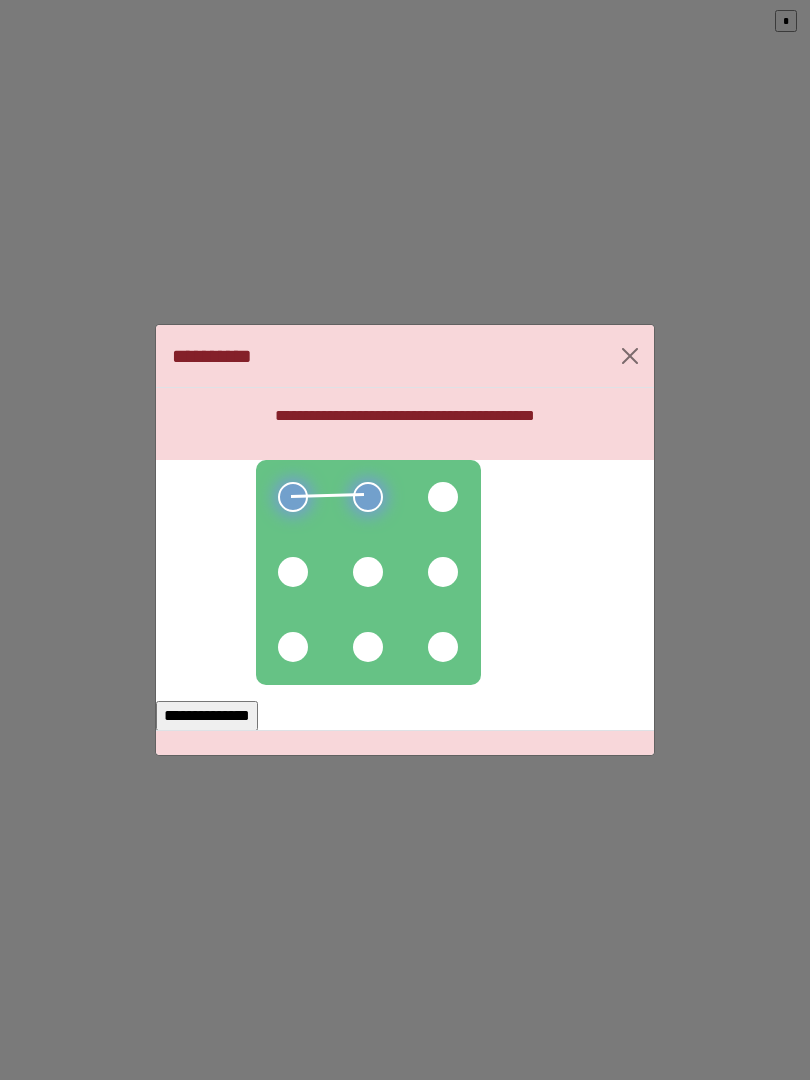 click at bounding box center [443, 497] 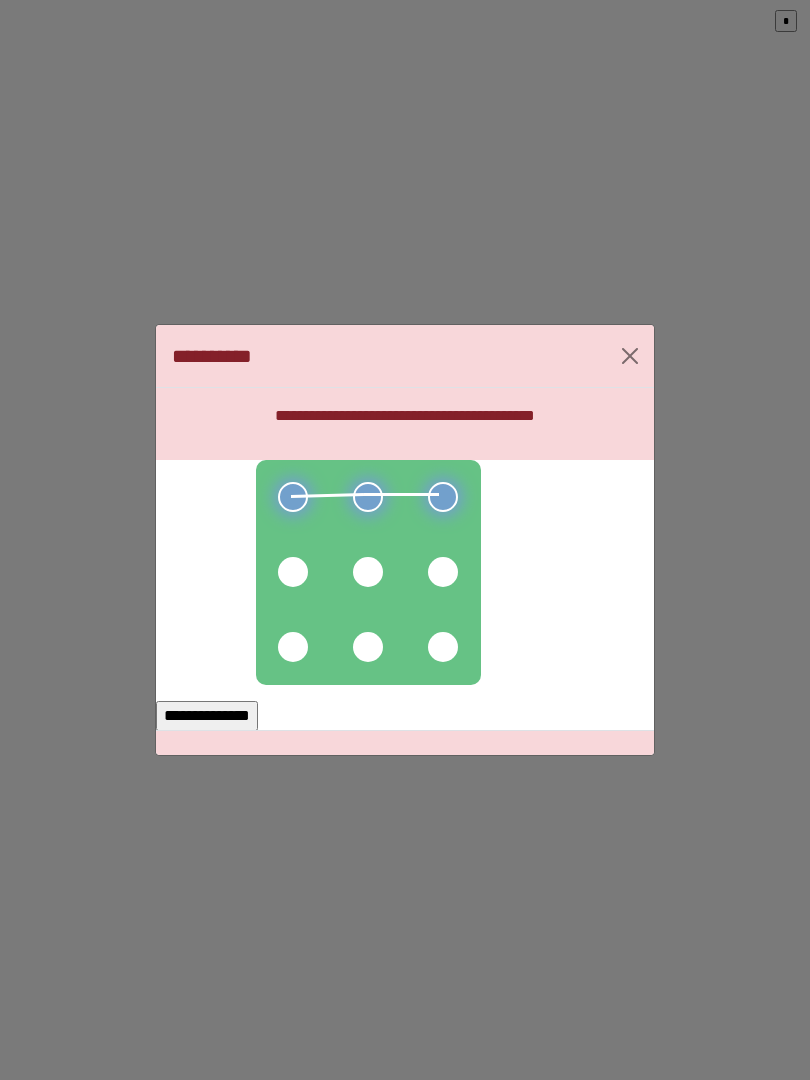 click at bounding box center [443, 572] 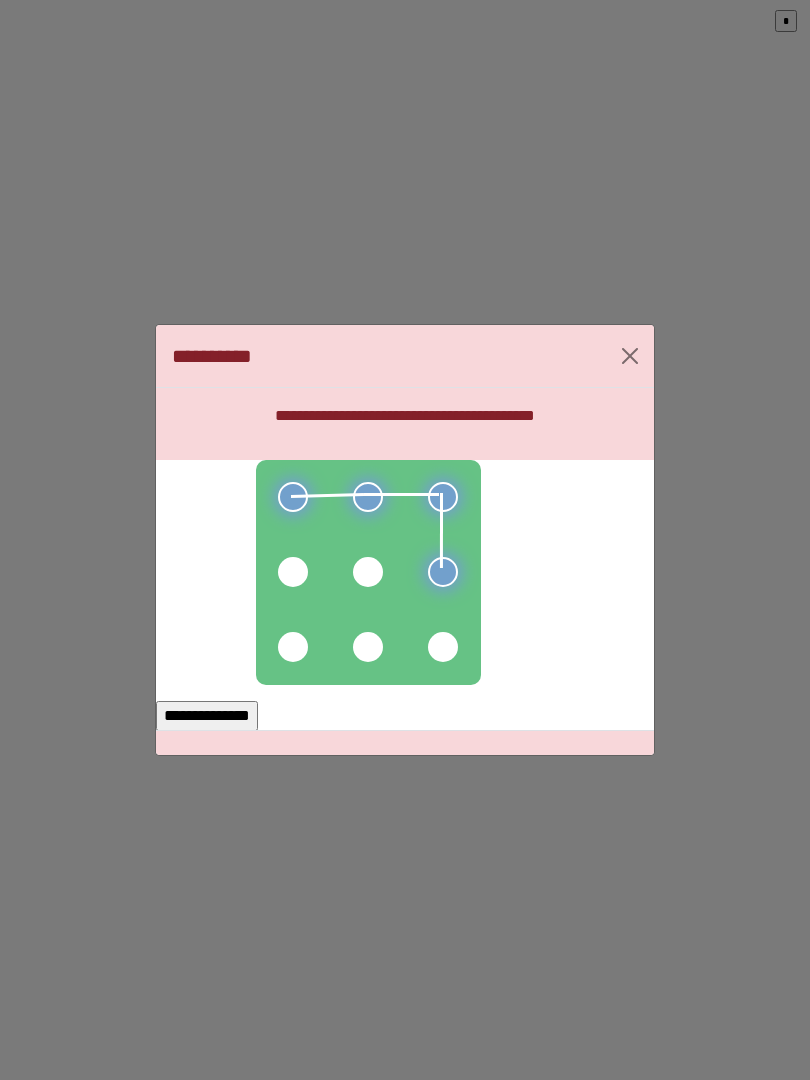 click at bounding box center (368, 572) 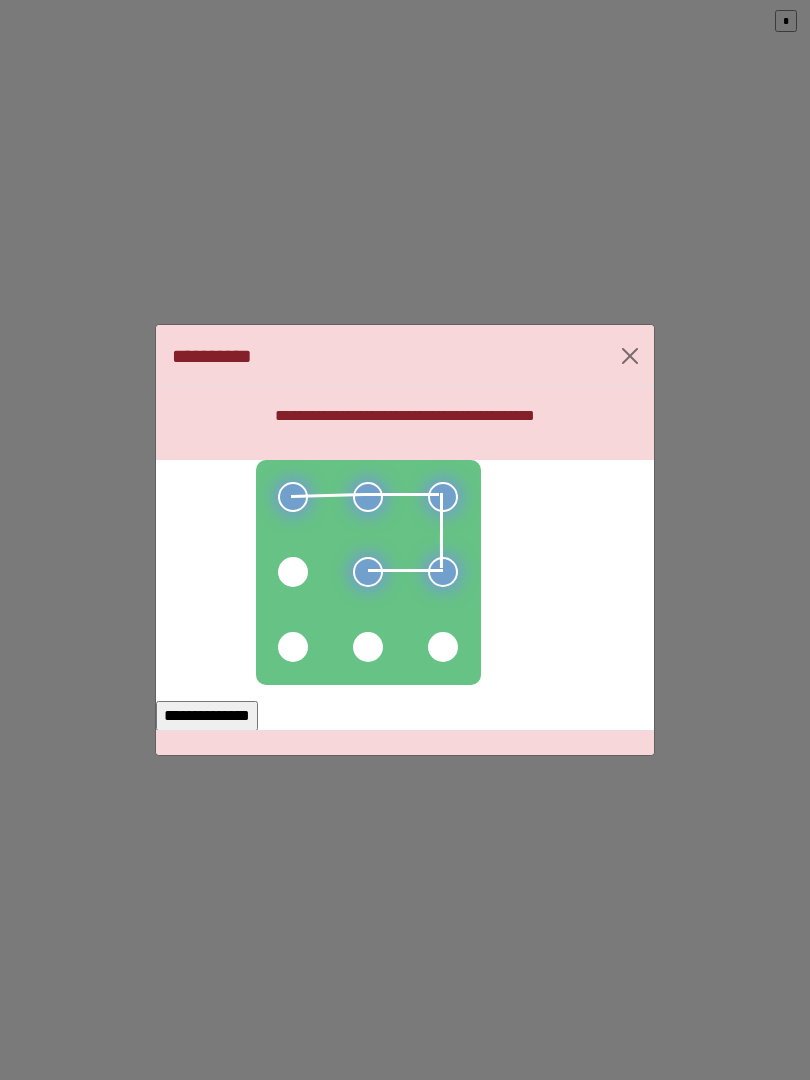 click at bounding box center (293, 572) 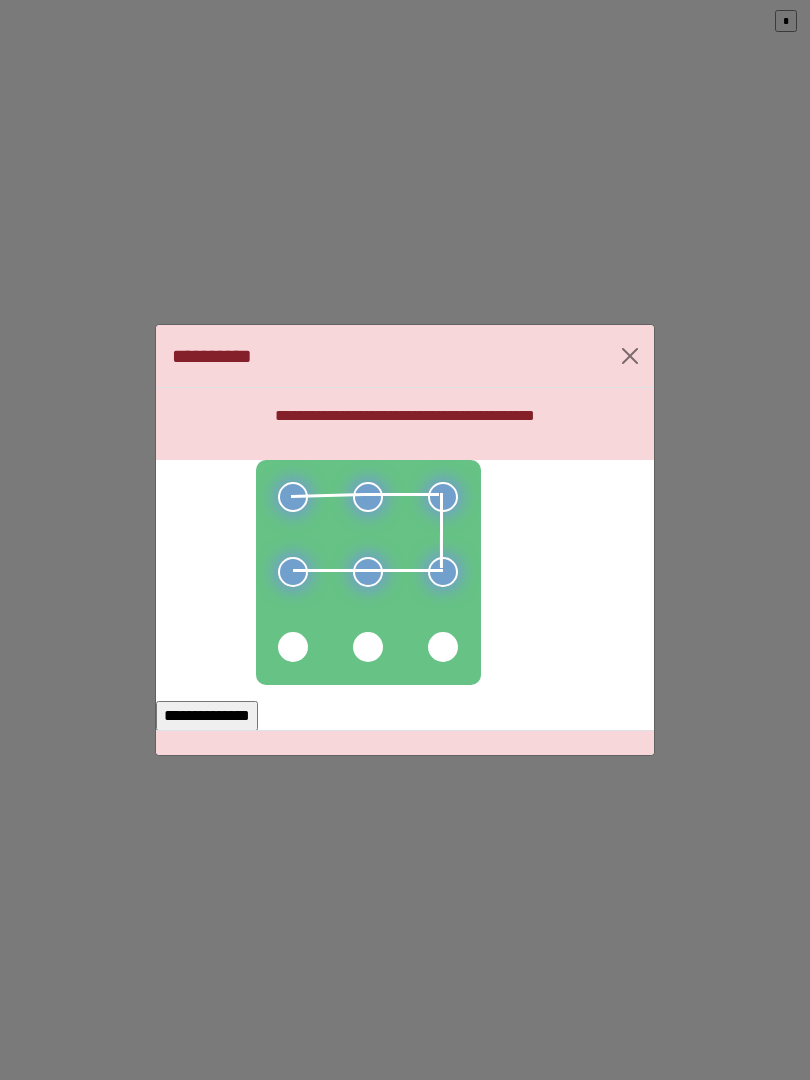 click on "**********" at bounding box center [207, 716] 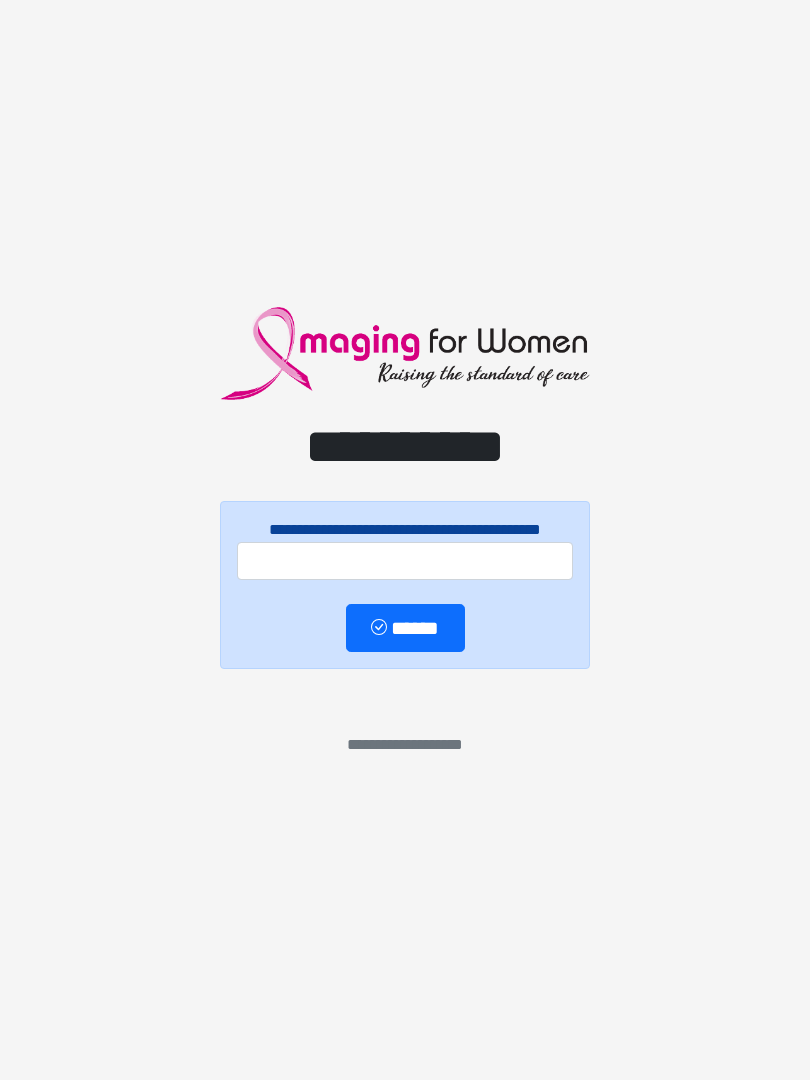 scroll, scrollTop: -4, scrollLeft: 0, axis: vertical 